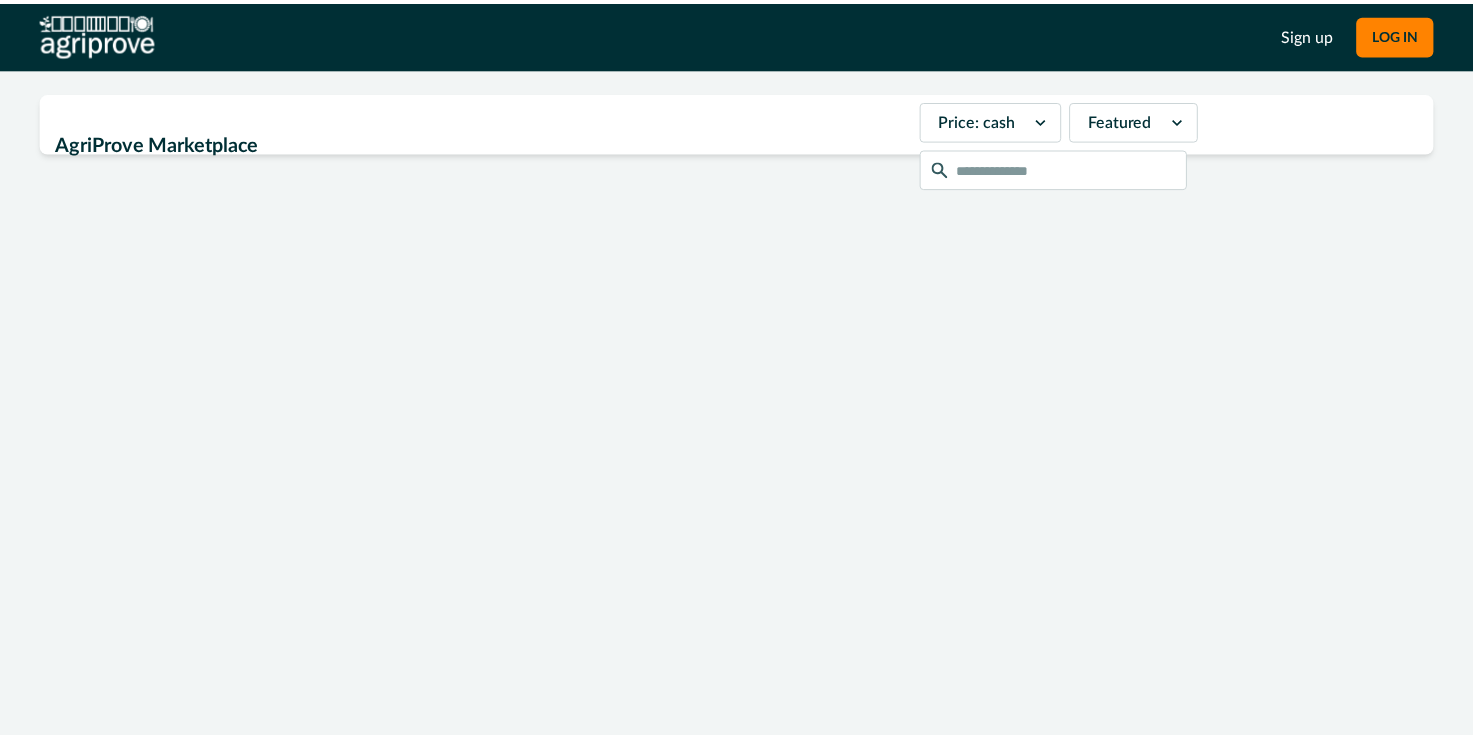 scroll, scrollTop: 0, scrollLeft: 0, axis: both 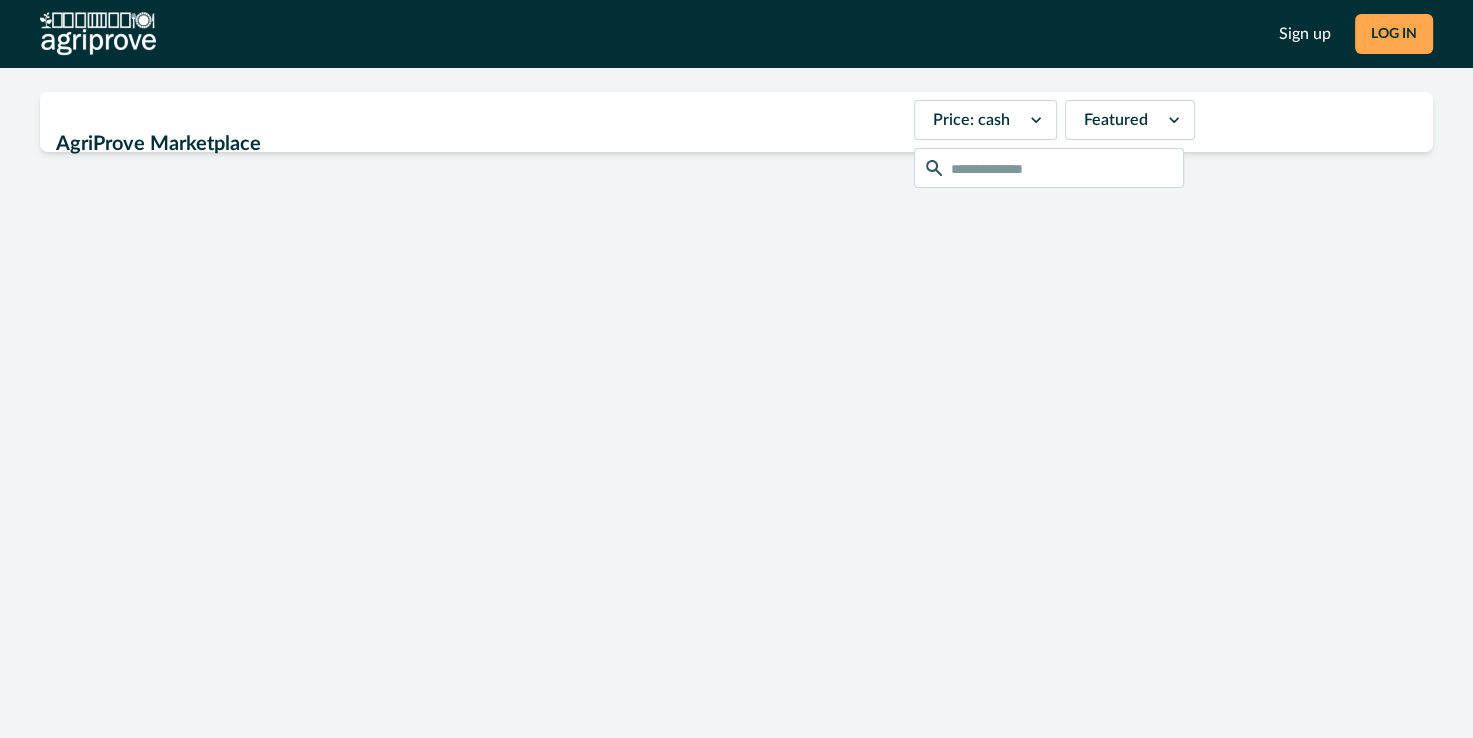 click on "LOG IN" at bounding box center (1394, 34) 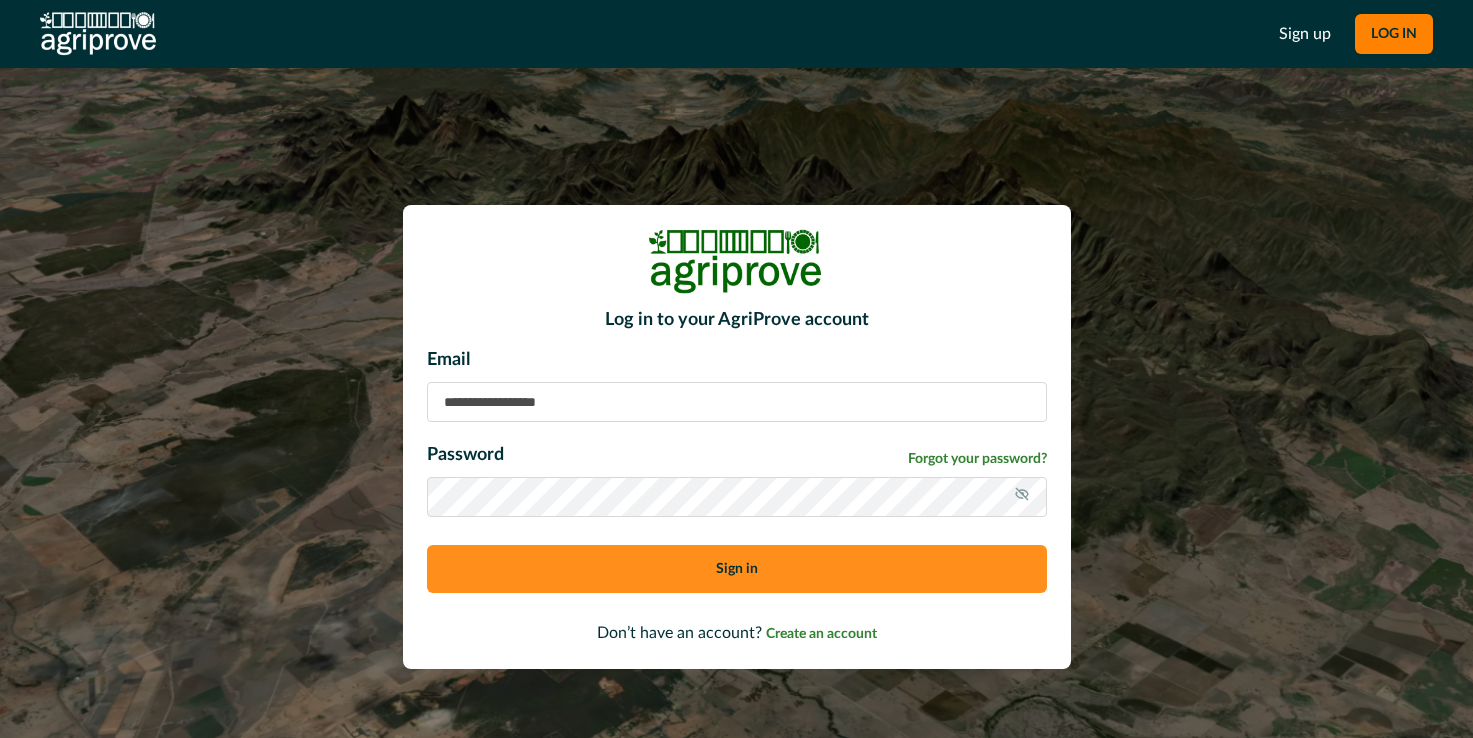 scroll, scrollTop: 0, scrollLeft: 0, axis: both 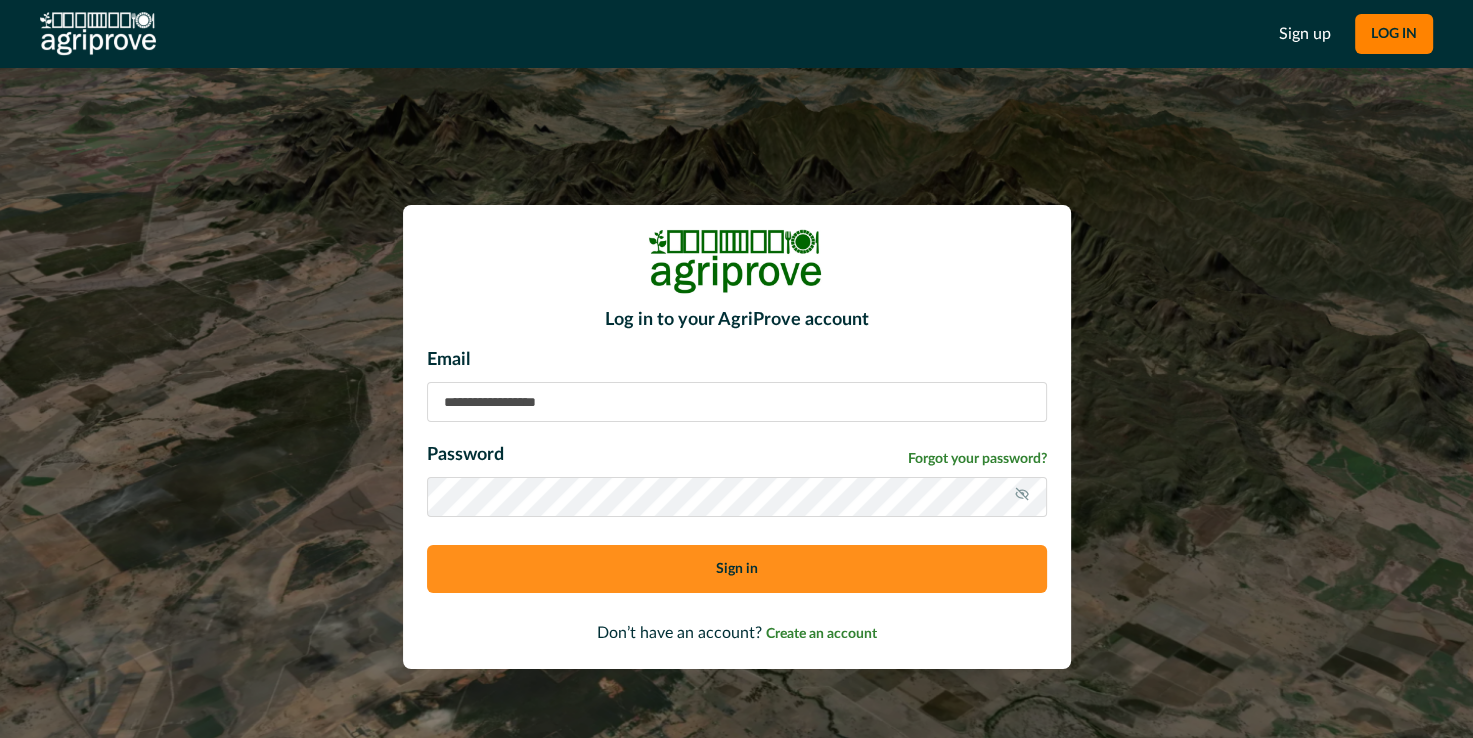 click at bounding box center [737, 402] 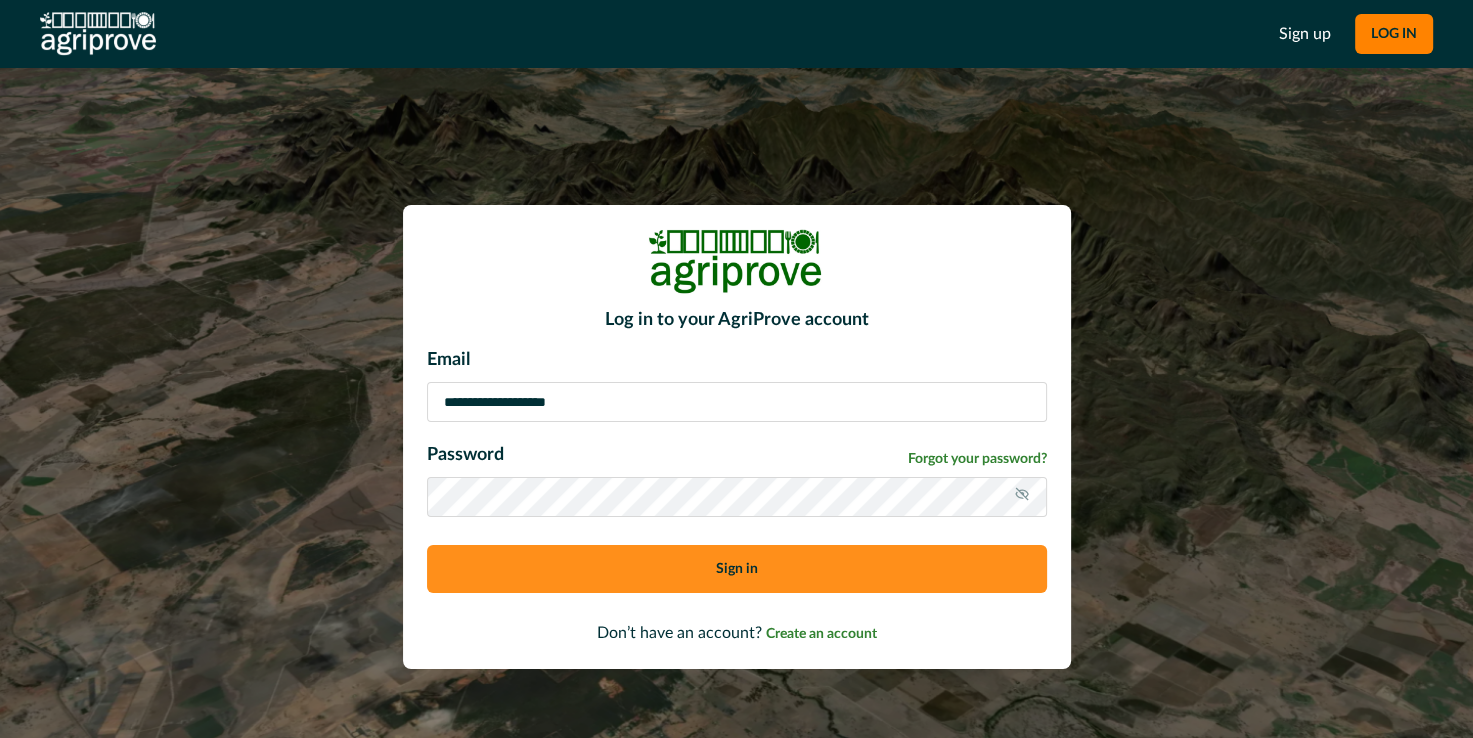click 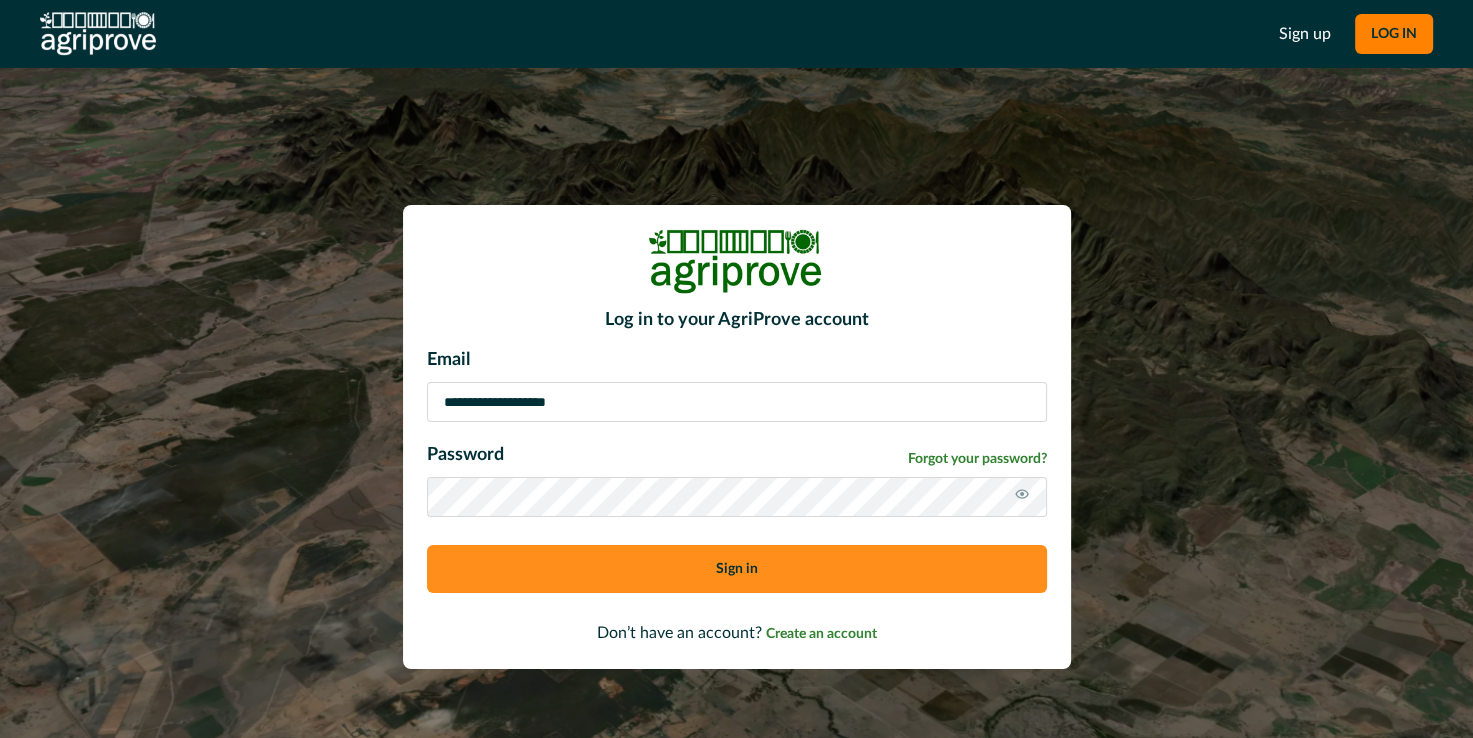 click on "Sign in" at bounding box center [737, 569] 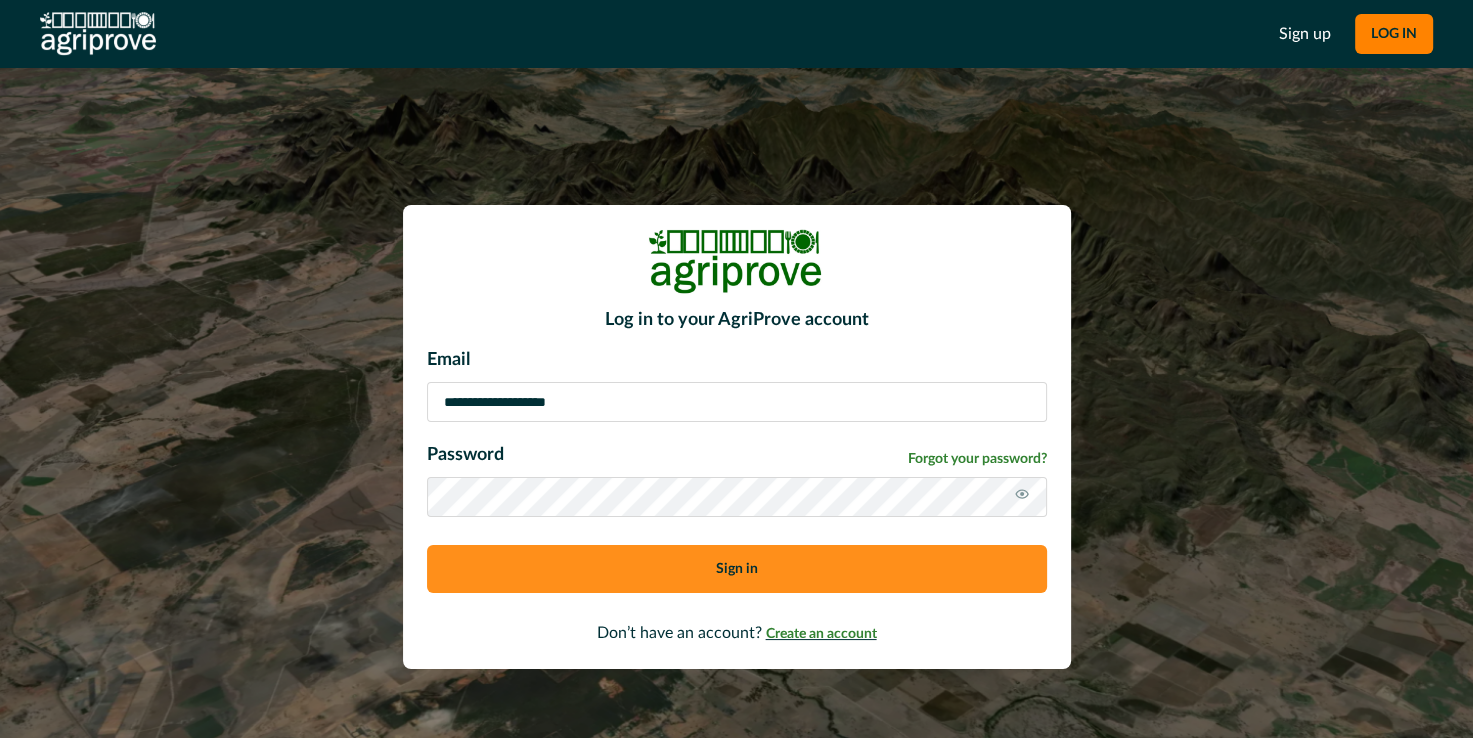 click on "Create an account" at bounding box center [821, 634] 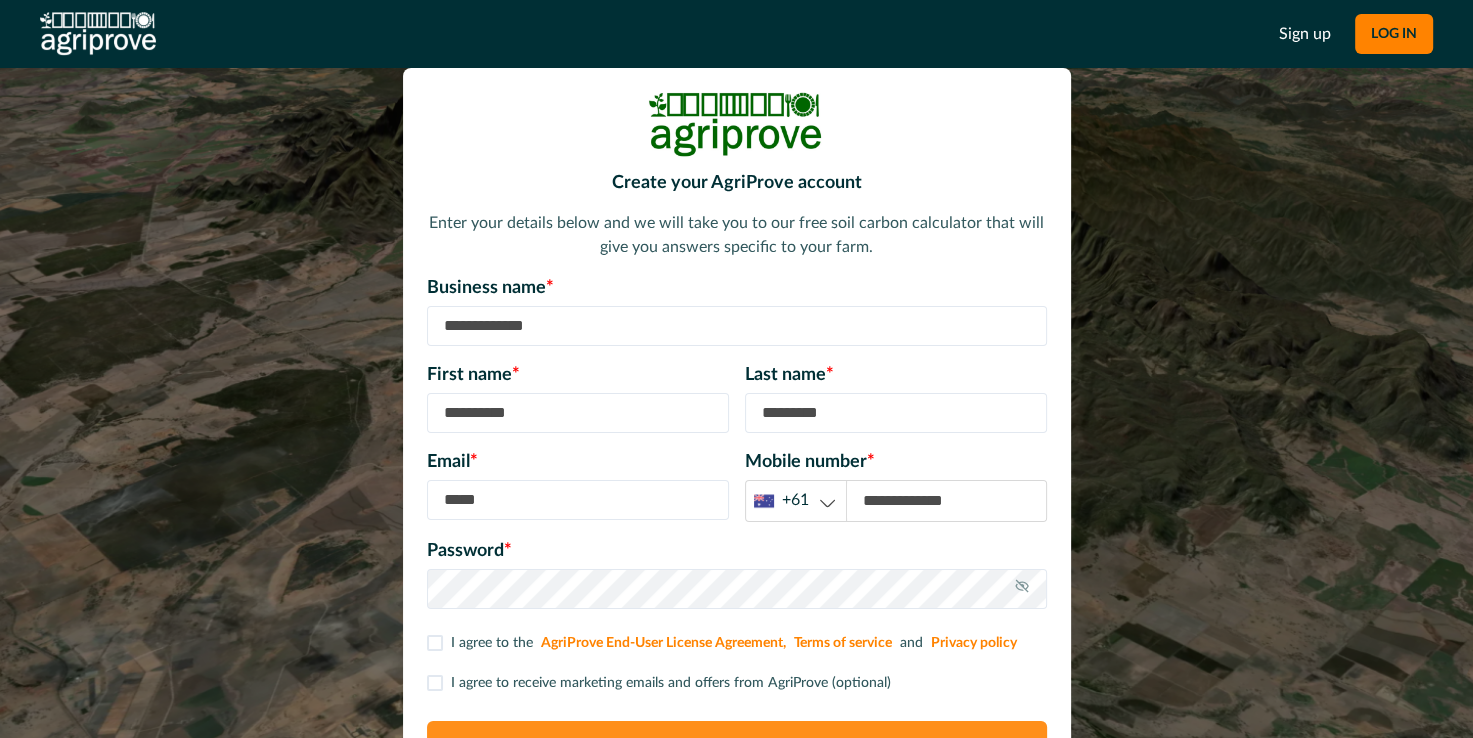 click at bounding box center [737, 326] 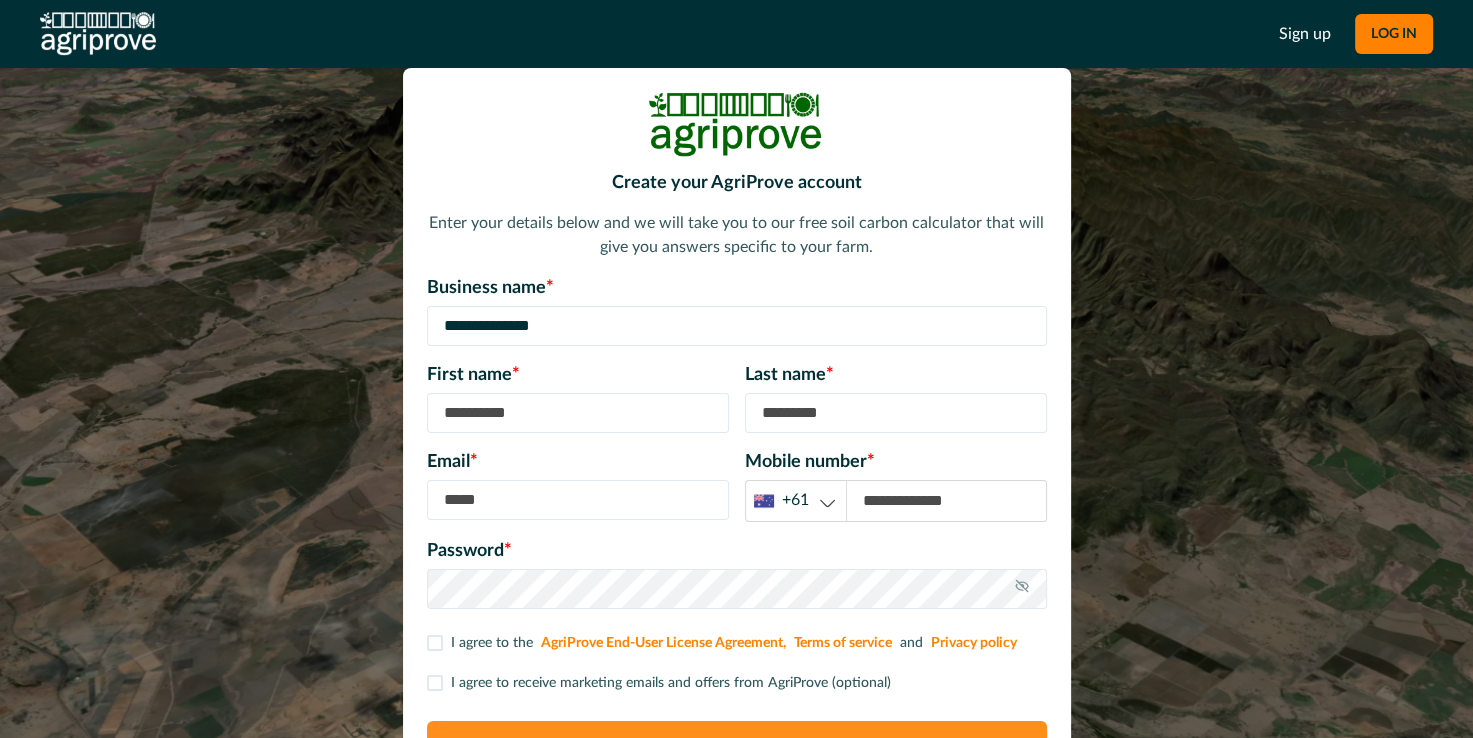 type on "****" 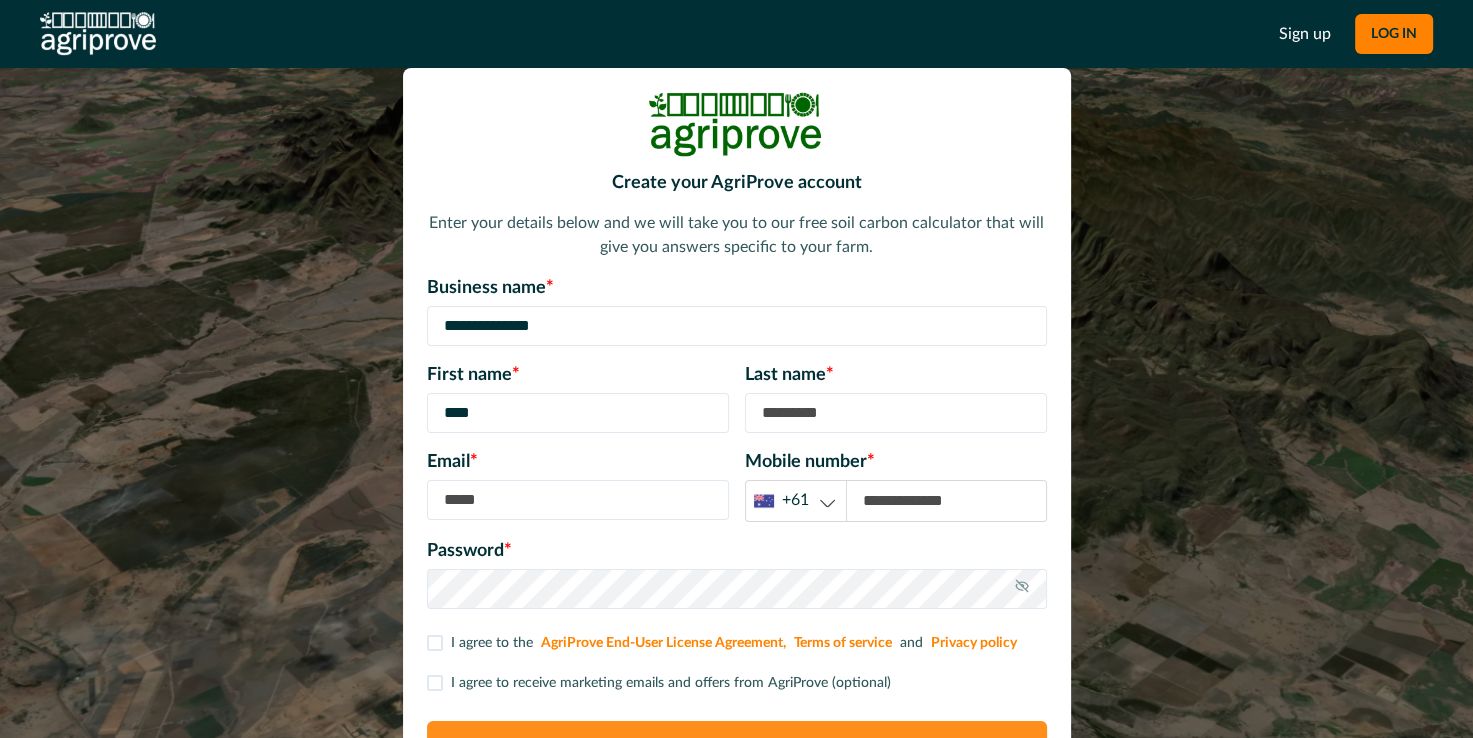 type on "****" 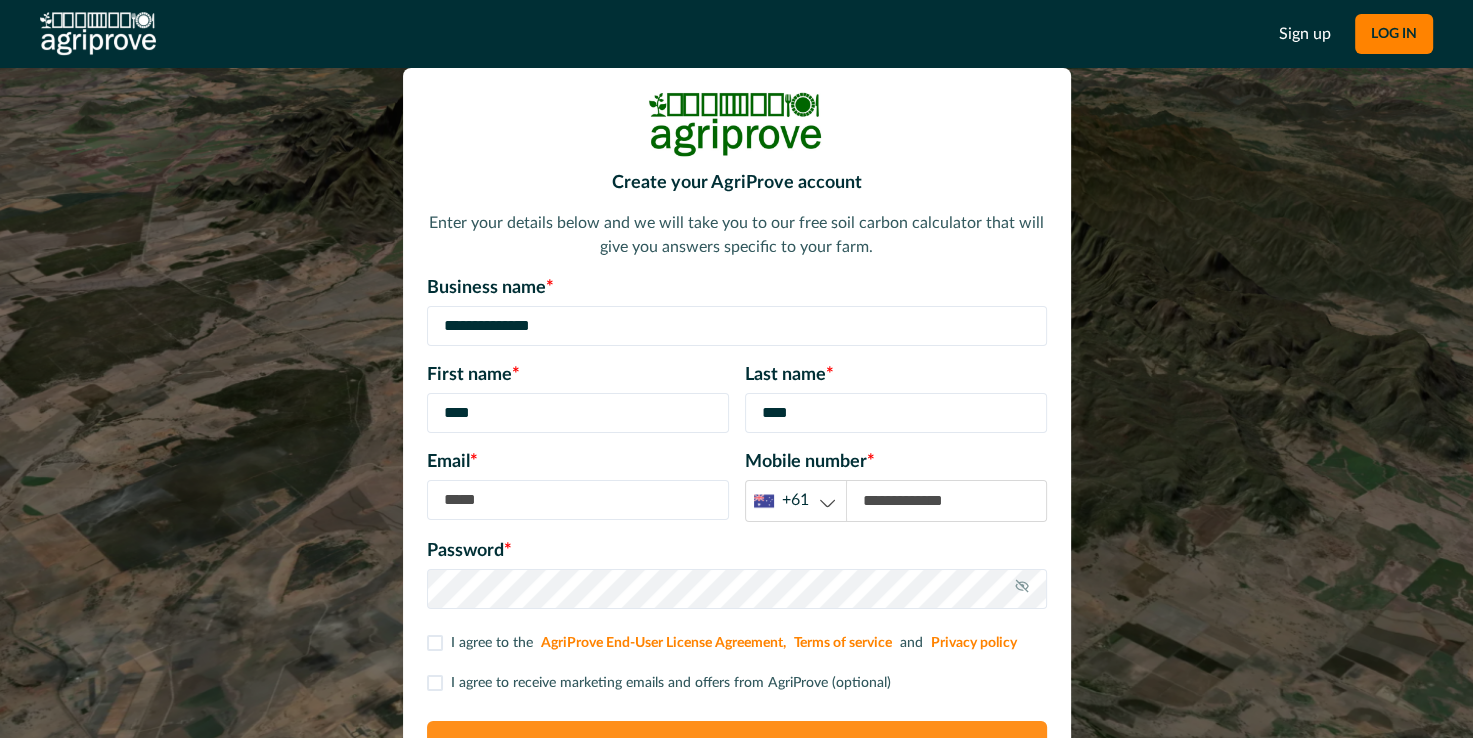 type on "**********" 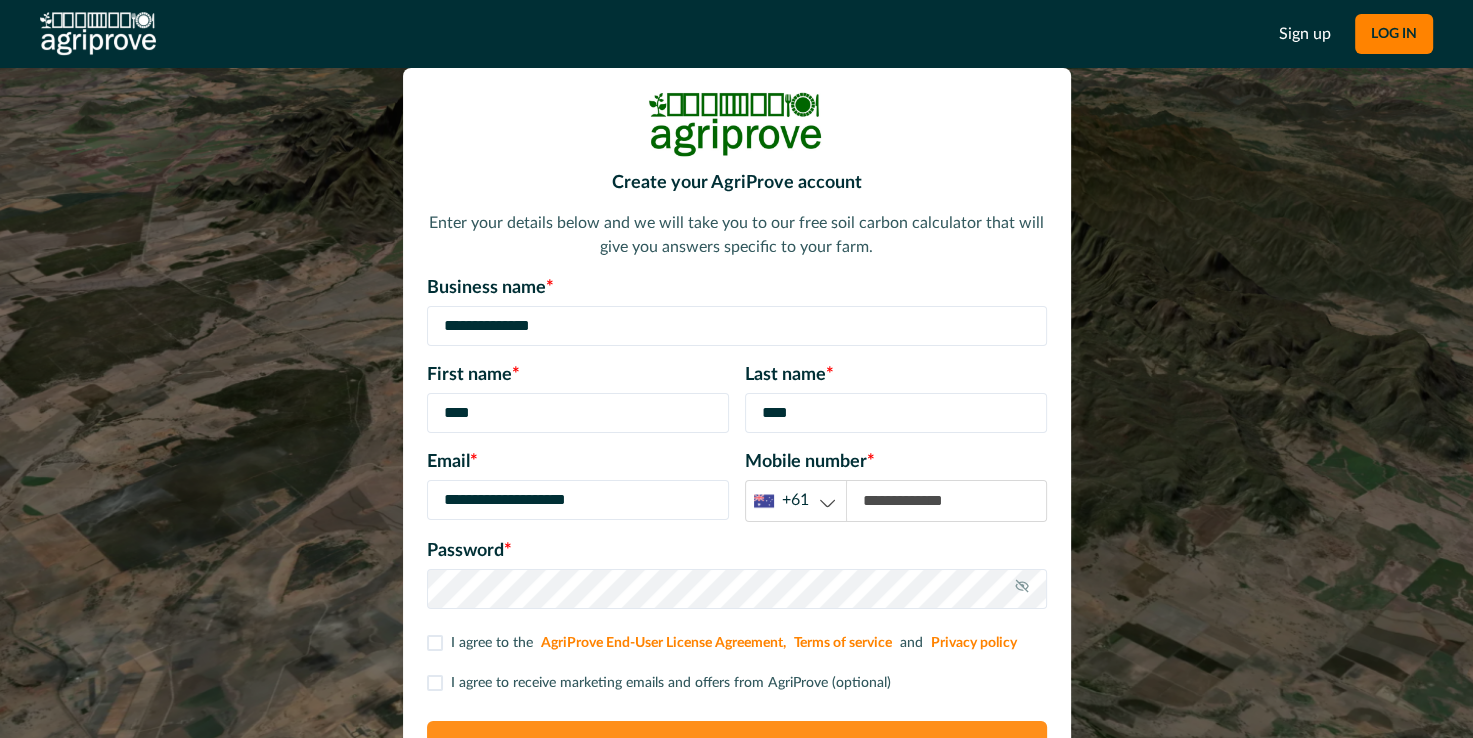 type on "**********" 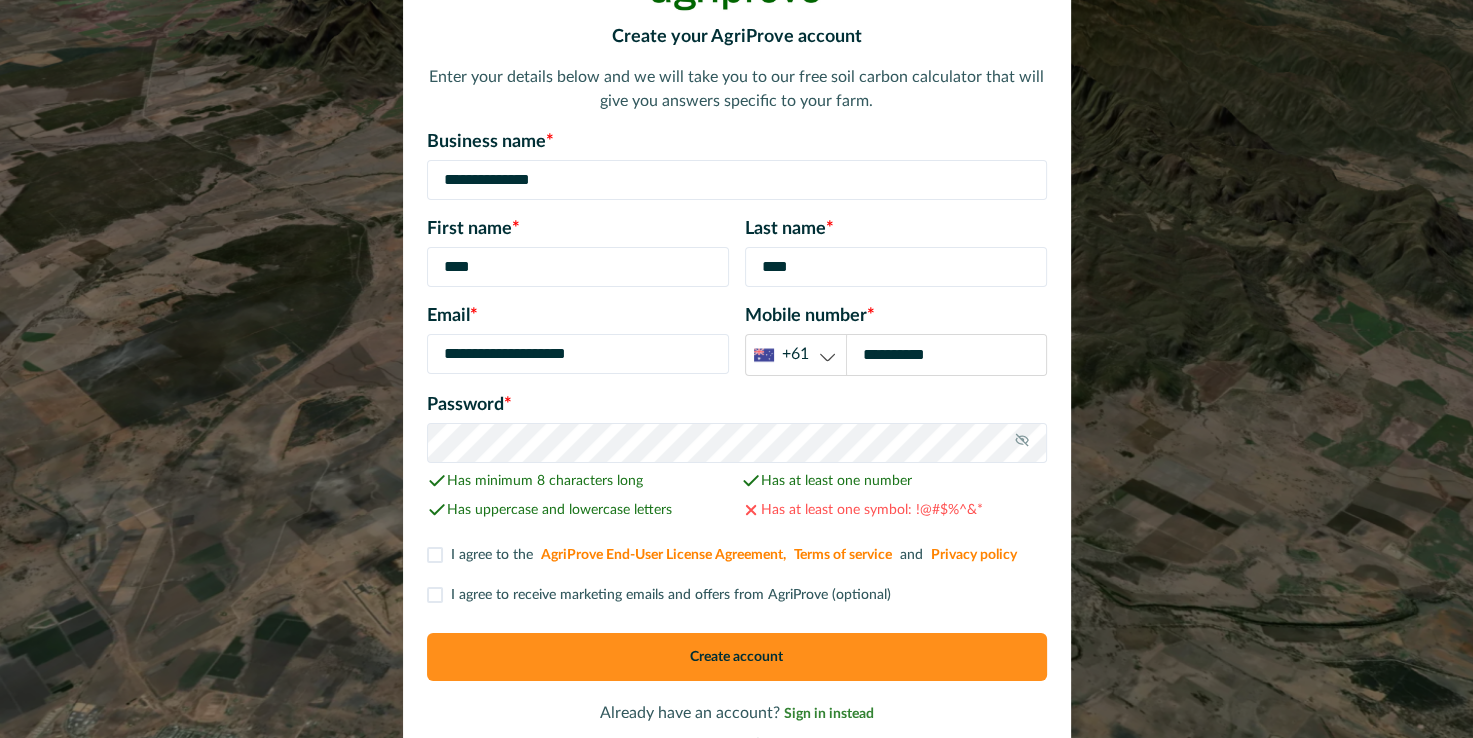 scroll, scrollTop: 160, scrollLeft: 0, axis: vertical 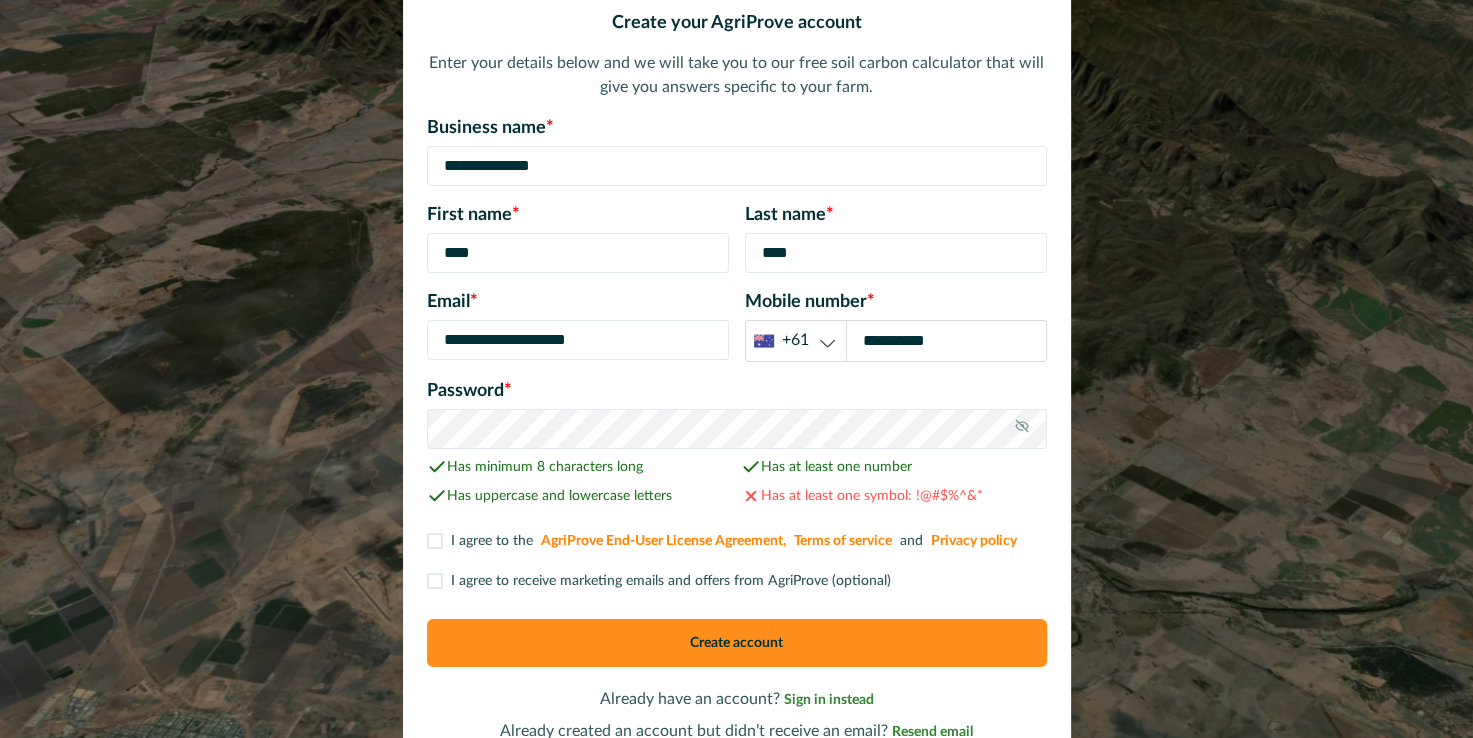 click at bounding box center [435, 541] 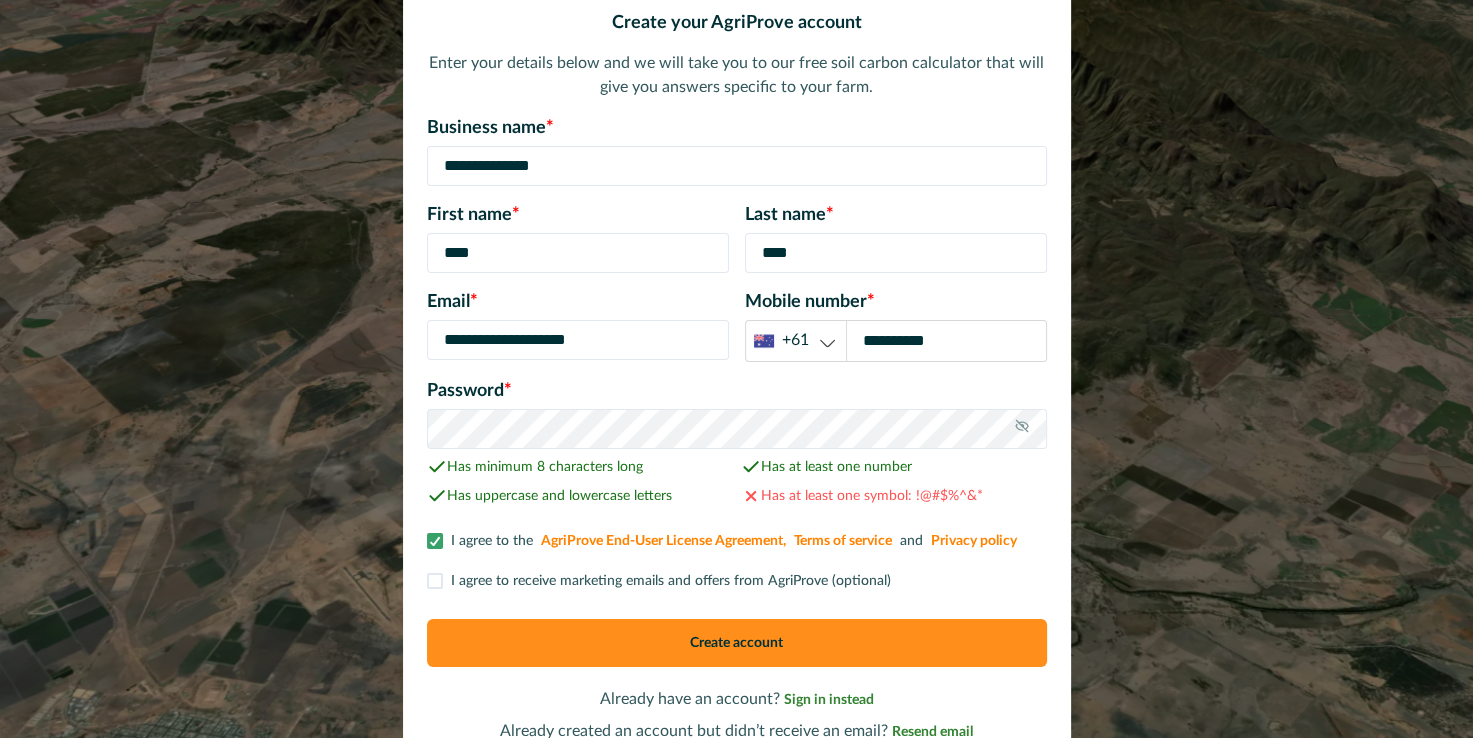 click on "Create account" at bounding box center (737, 643) 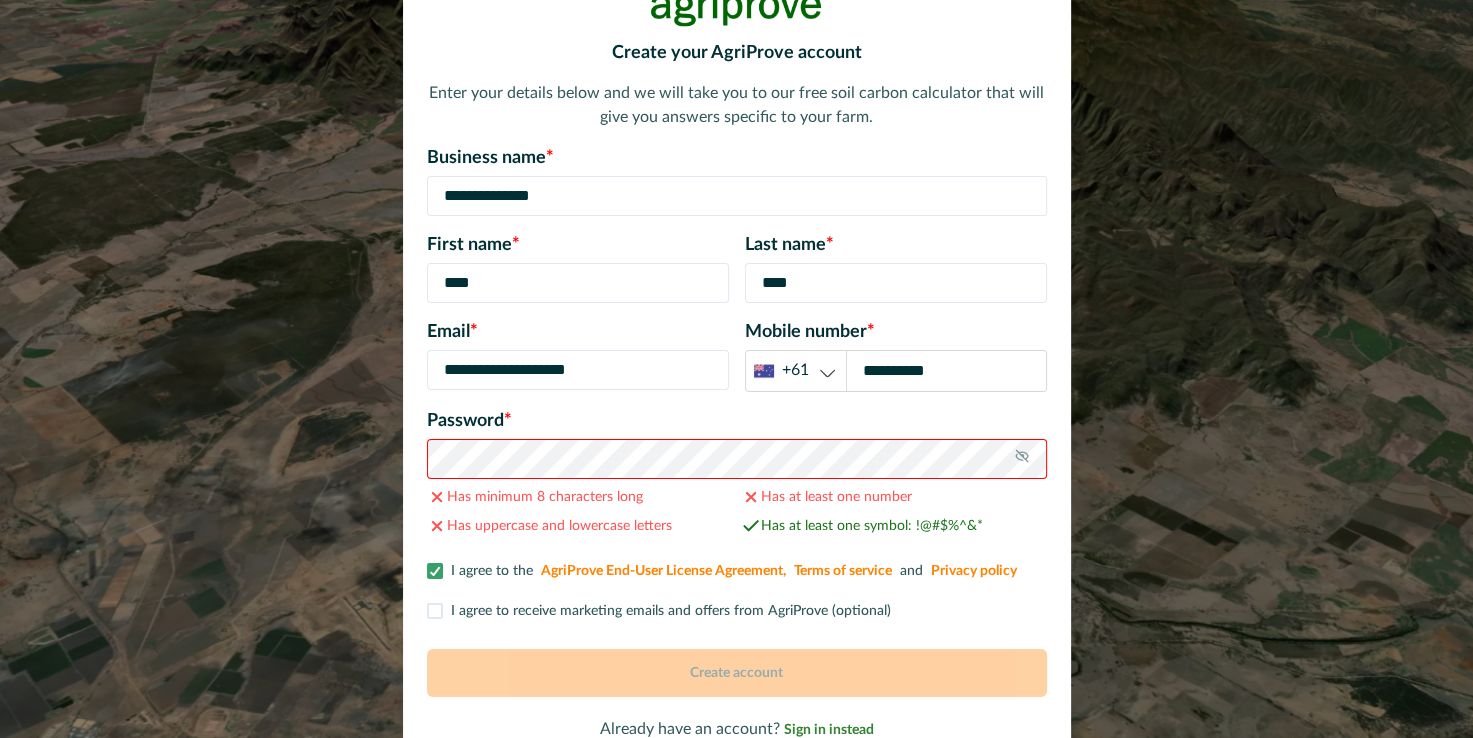 scroll, scrollTop: 160, scrollLeft: 0, axis: vertical 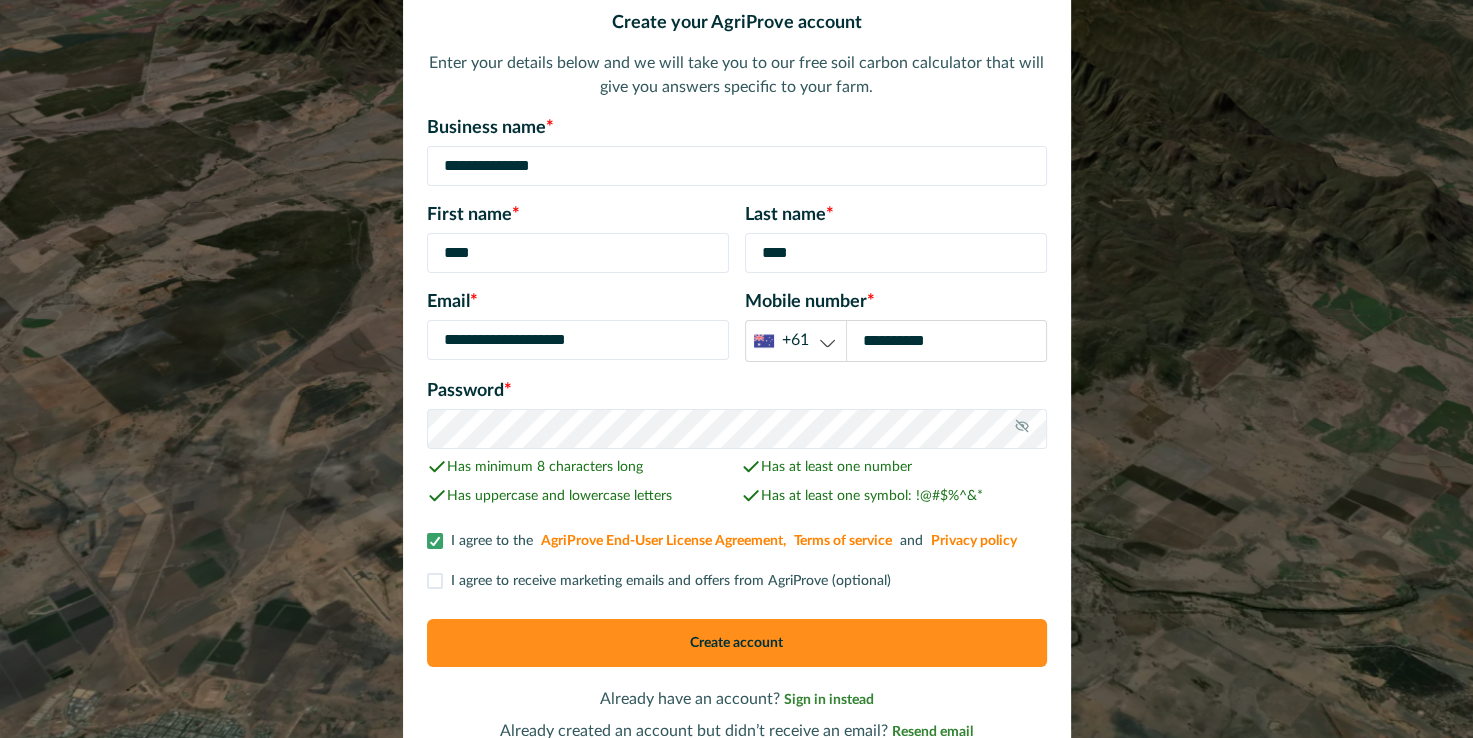 click 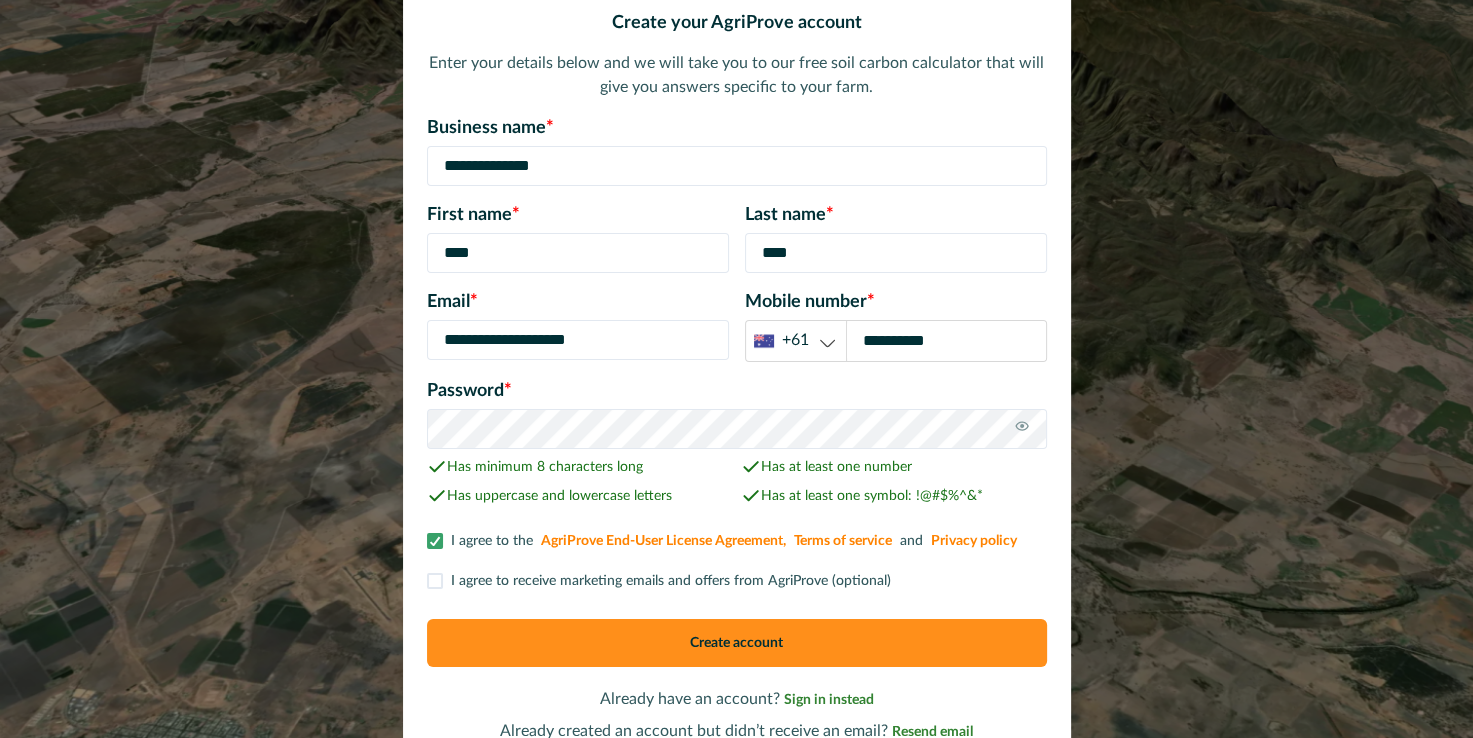 click on "Create account" at bounding box center [737, 643] 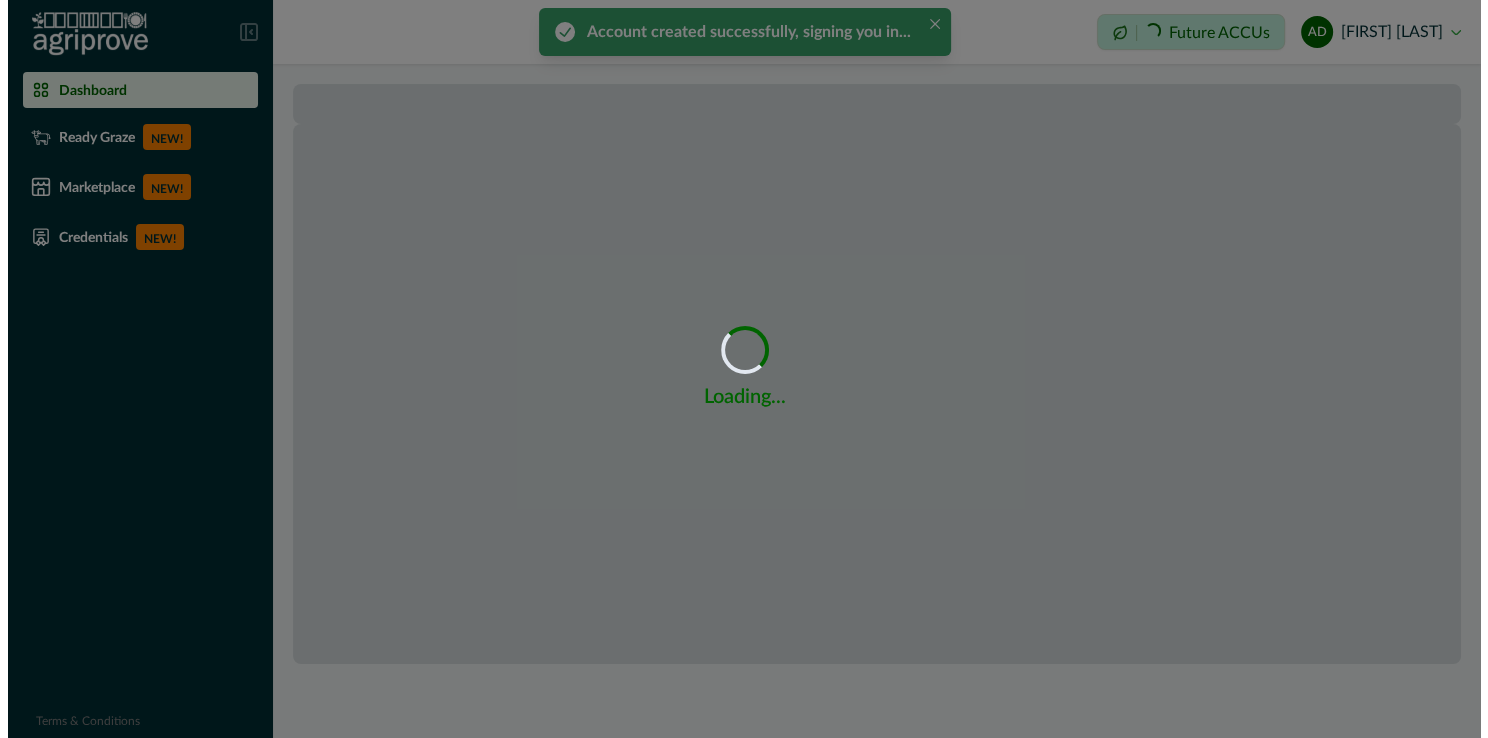 scroll, scrollTop: 0, scrollLeft: 0, axis: both 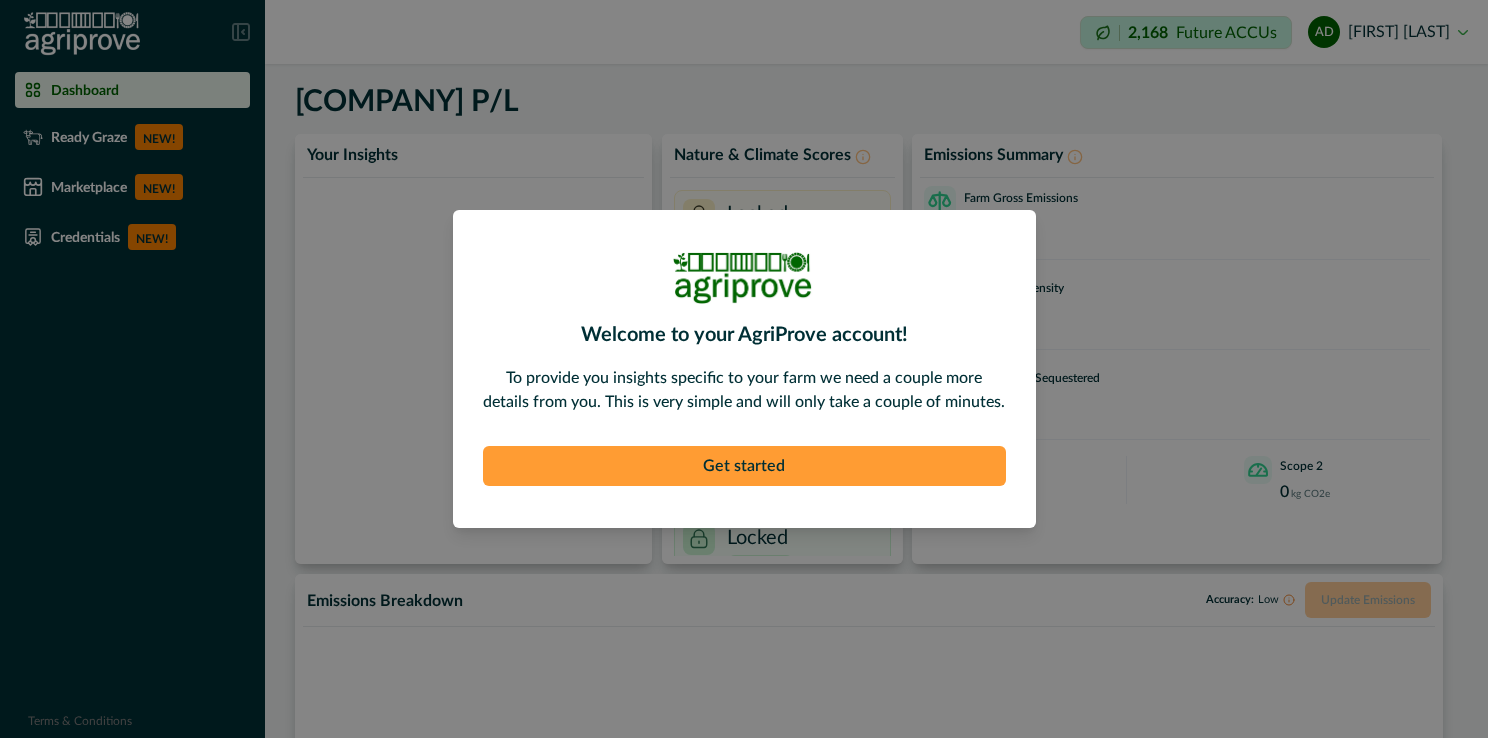 click on "Get started" at bounding box center (744, 466) 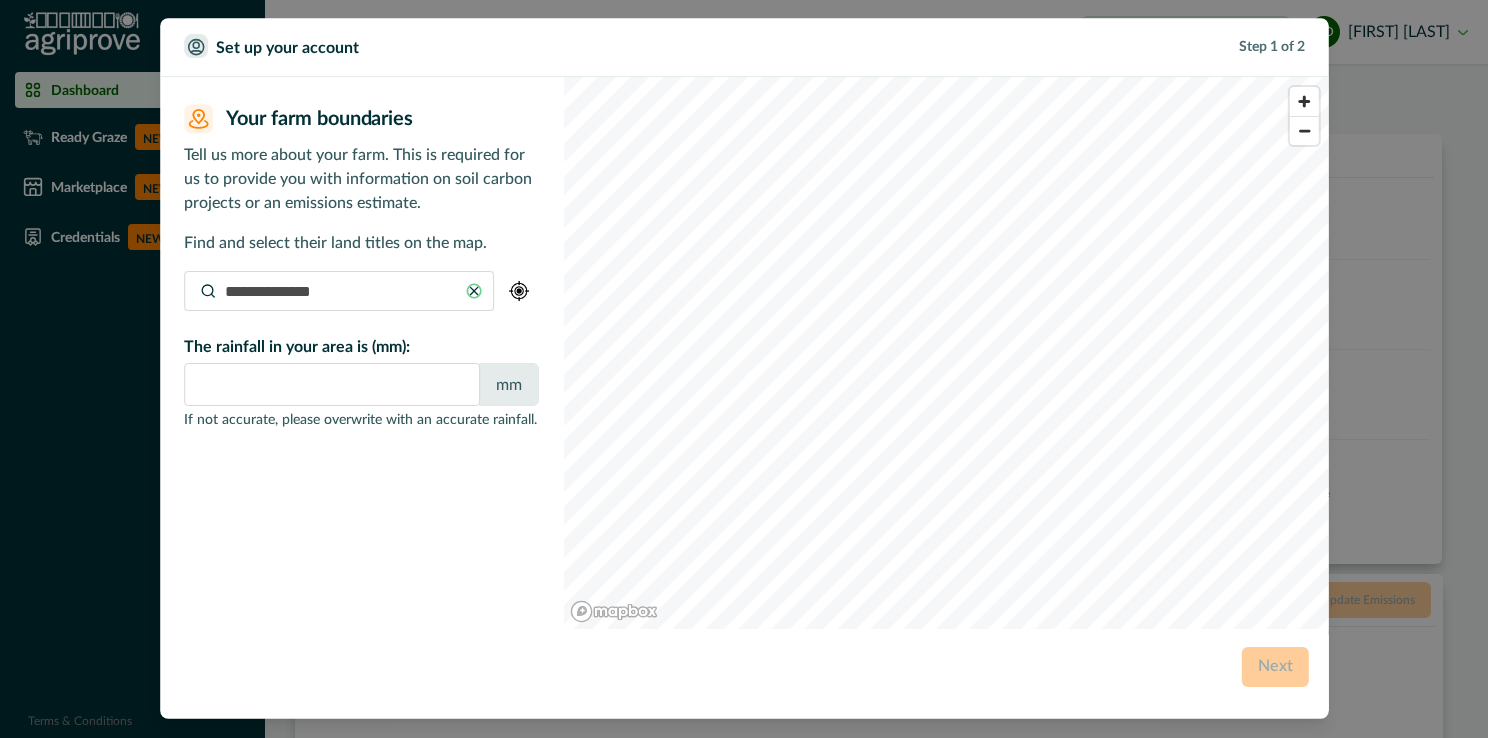 type on "*" 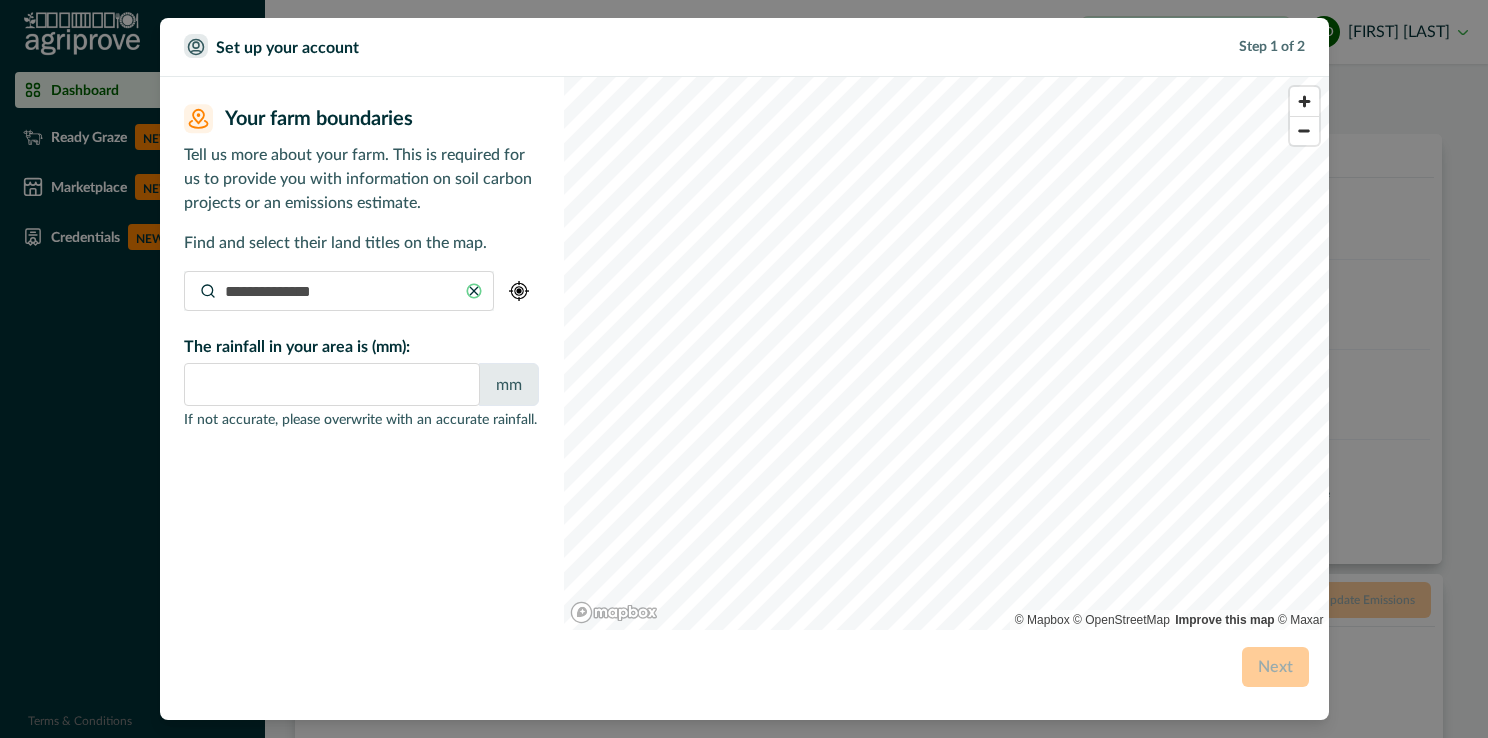 click at bounding box center [361, 508] 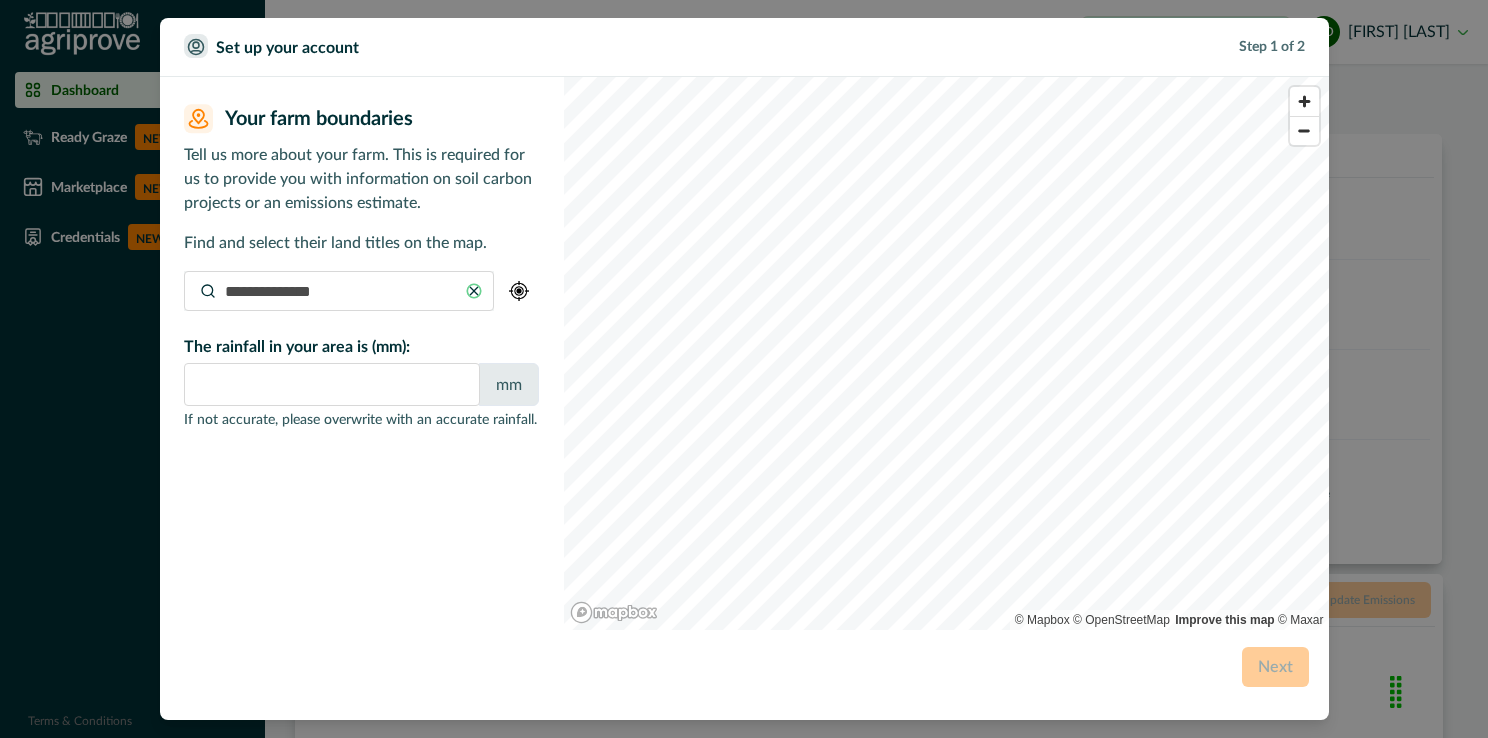 click at bounding box center [339, 291] 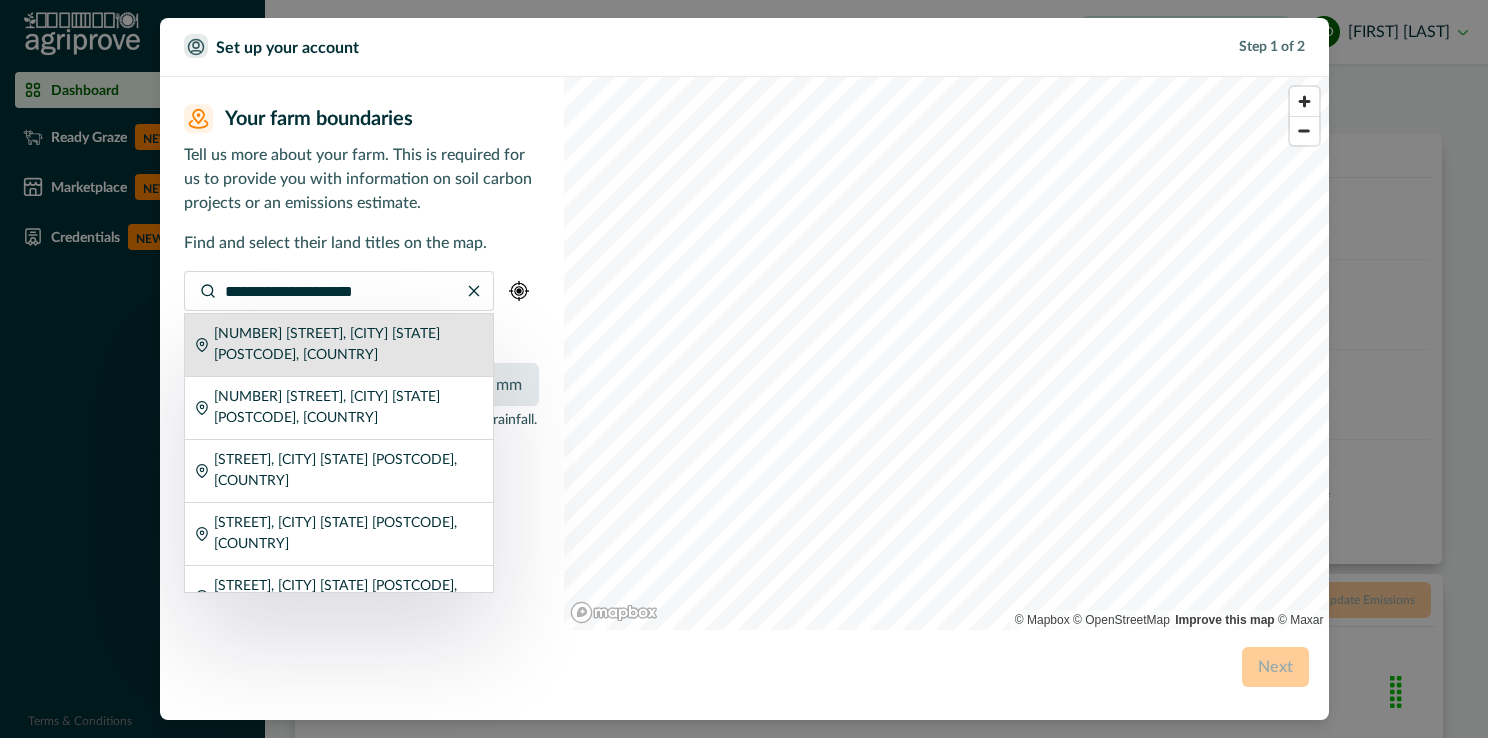 click on "[NUMBER] [STREET], [CITY] [STATE] [POSTCODE], [COUNTRY]" at bounding box center (348, 345) 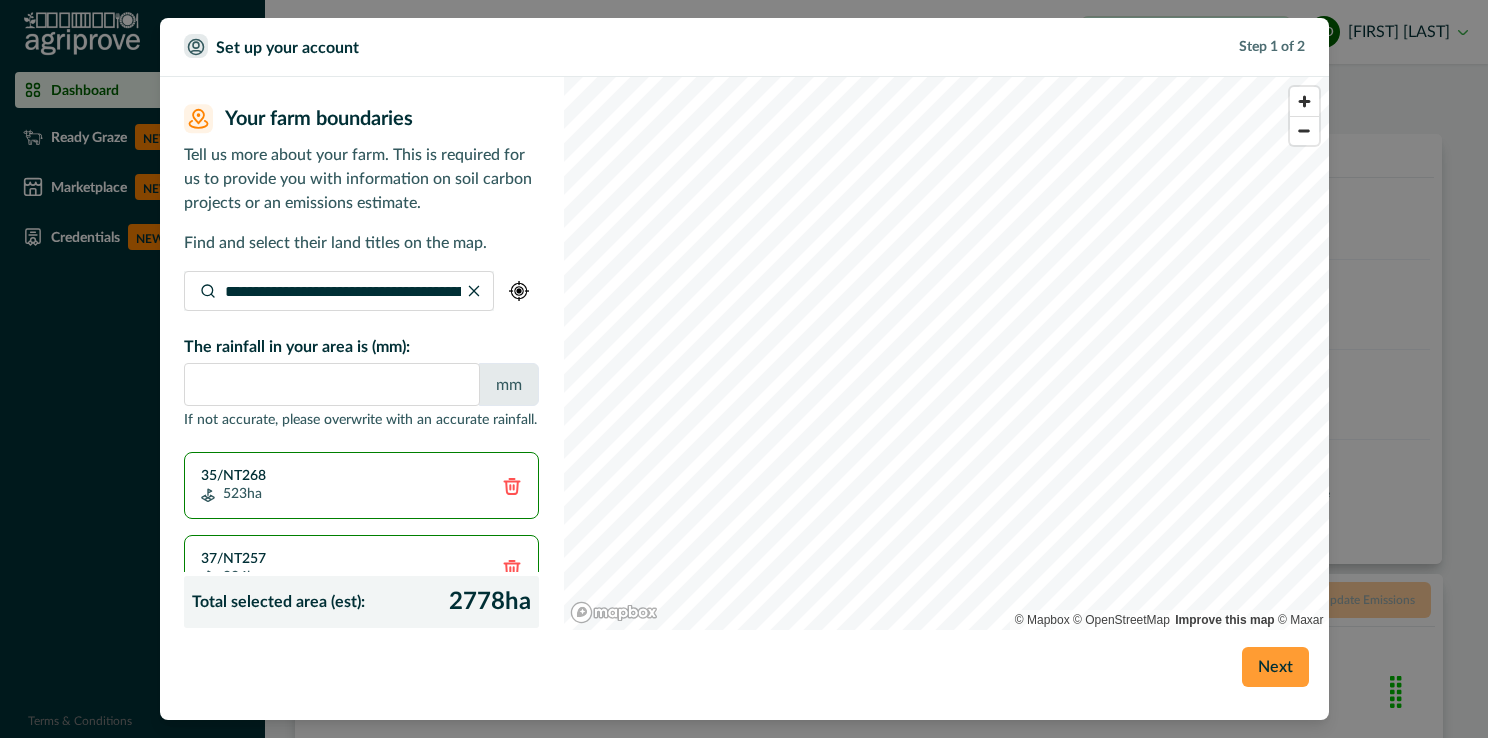 click on "Next" at bounding box center [1275, 667] 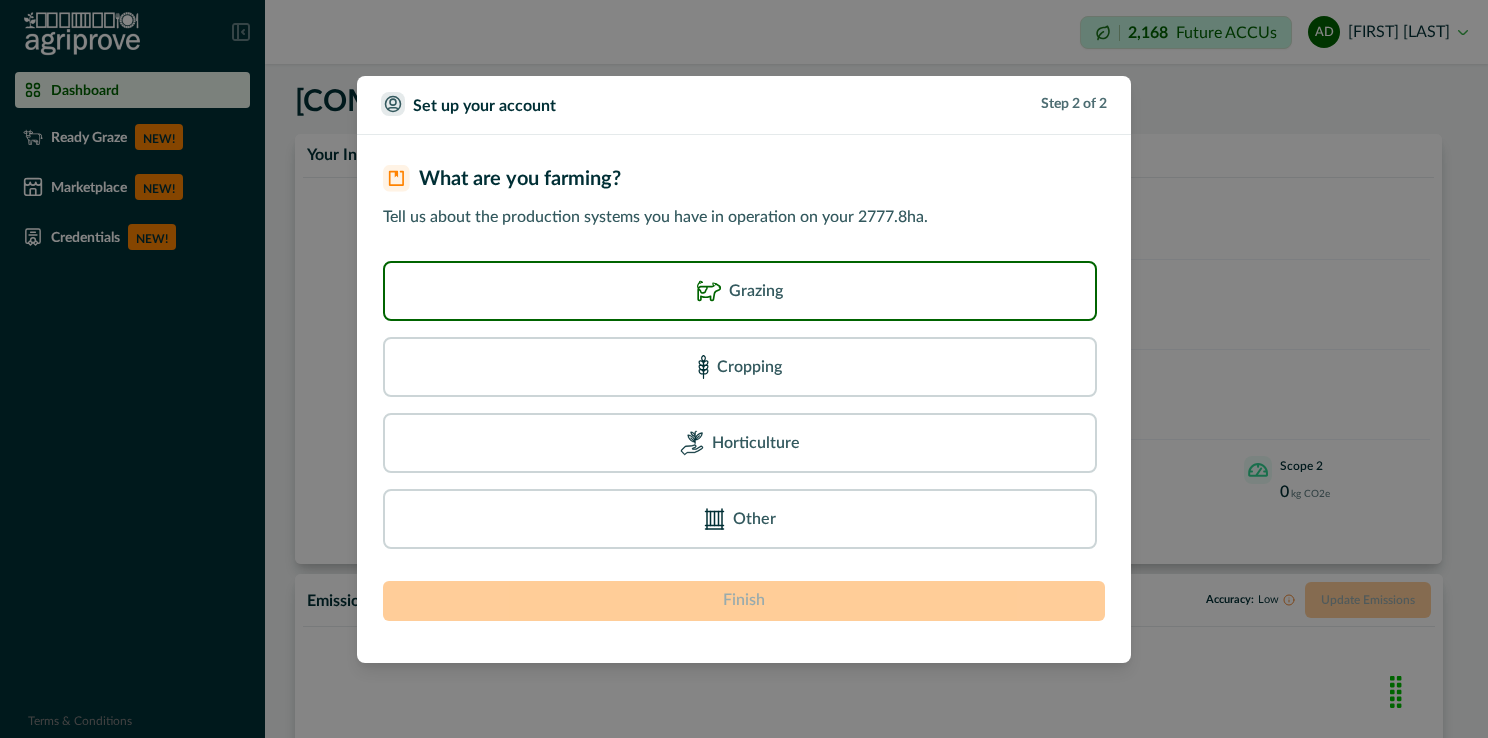 click on "Grazing" at bounding box center [756, 291] 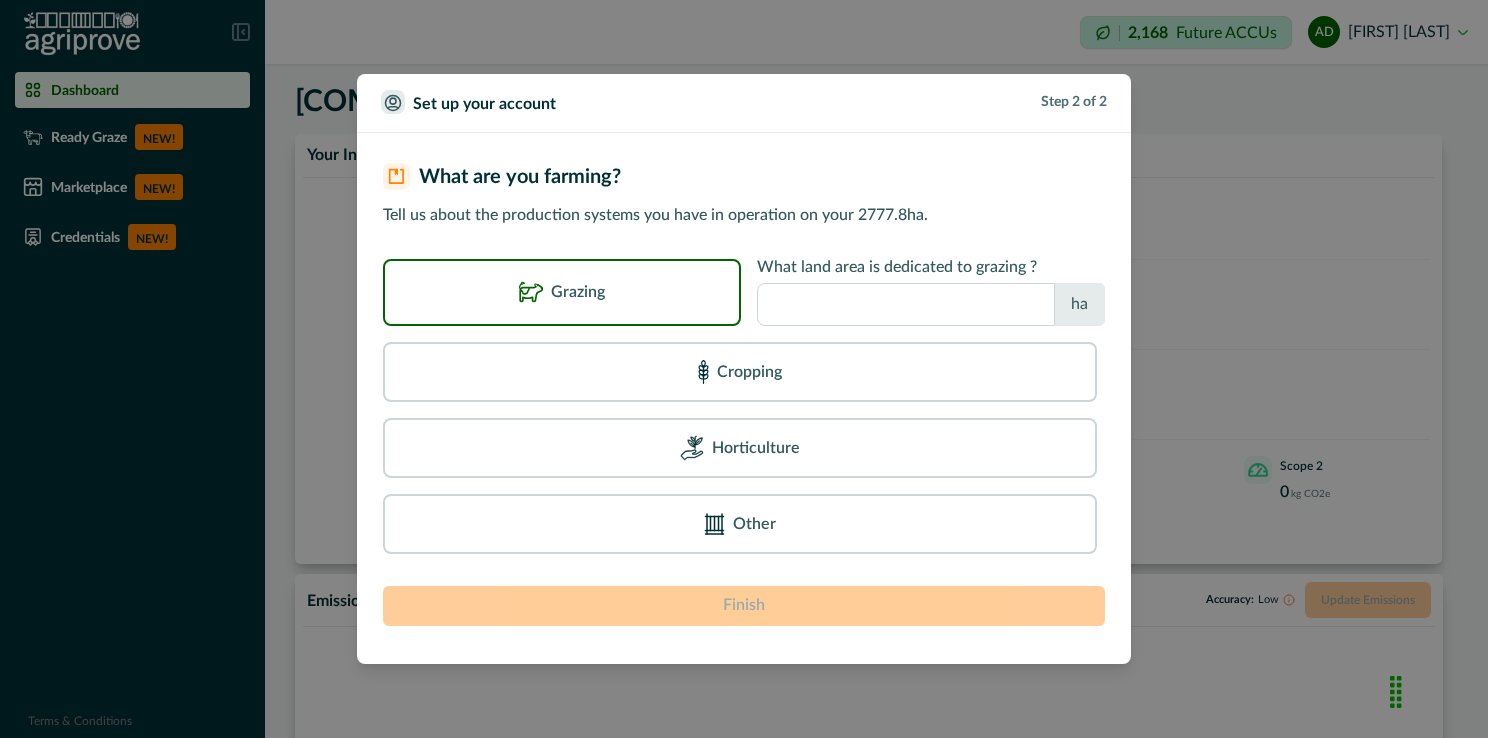 click at bounding box center [906, 304] 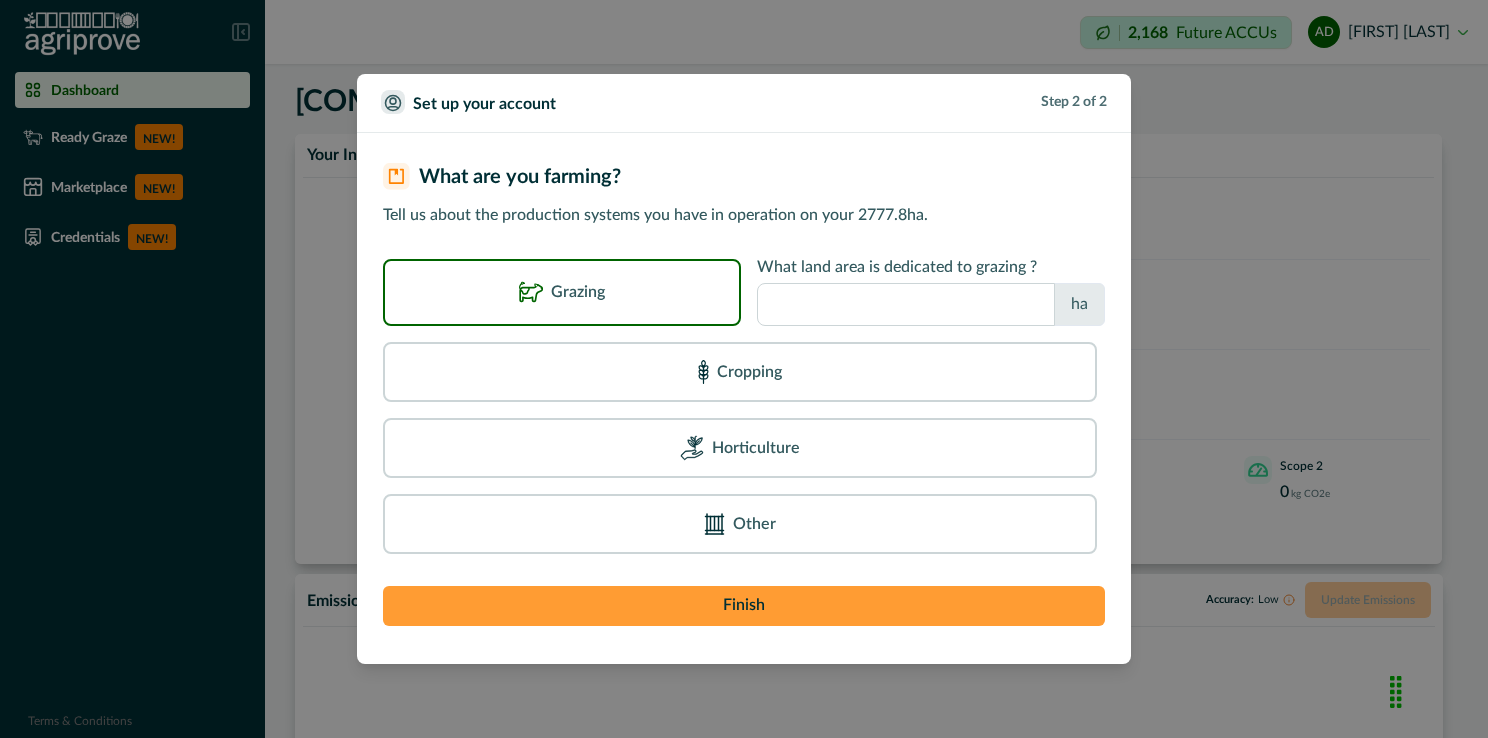 type on "****" 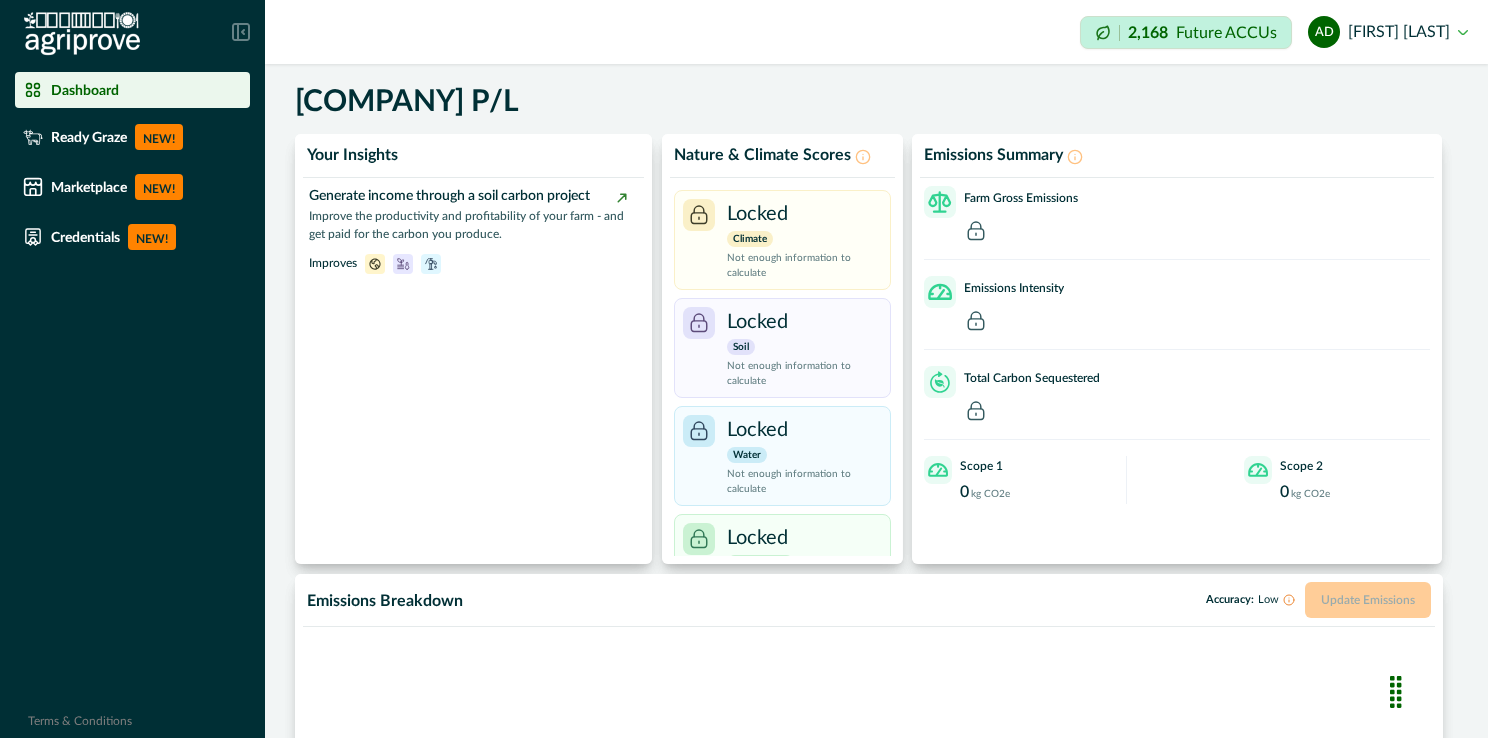 scroll, scrollTop: 589, scrollLeft: 0, axis: vertical 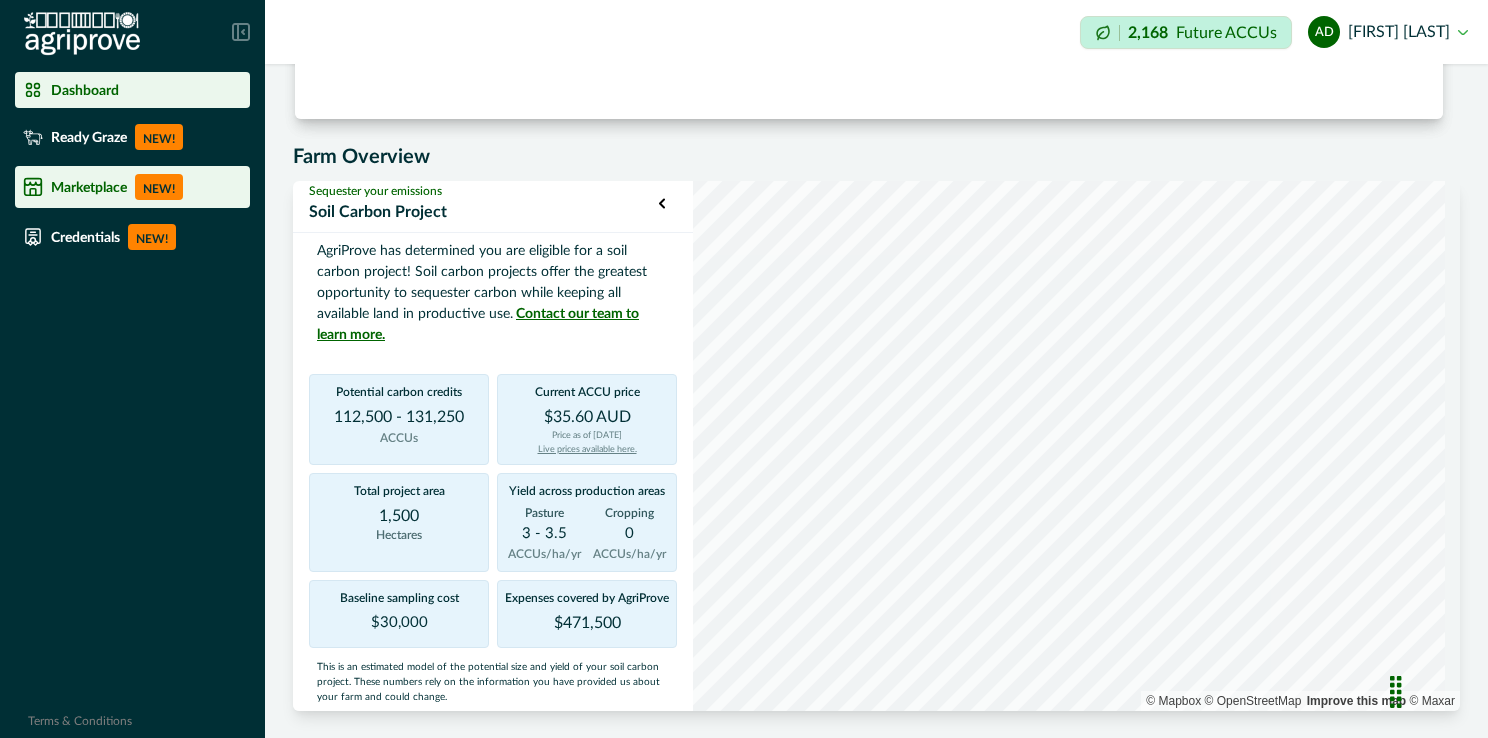 click on "Marketplace" at bounding box center (89, 187) 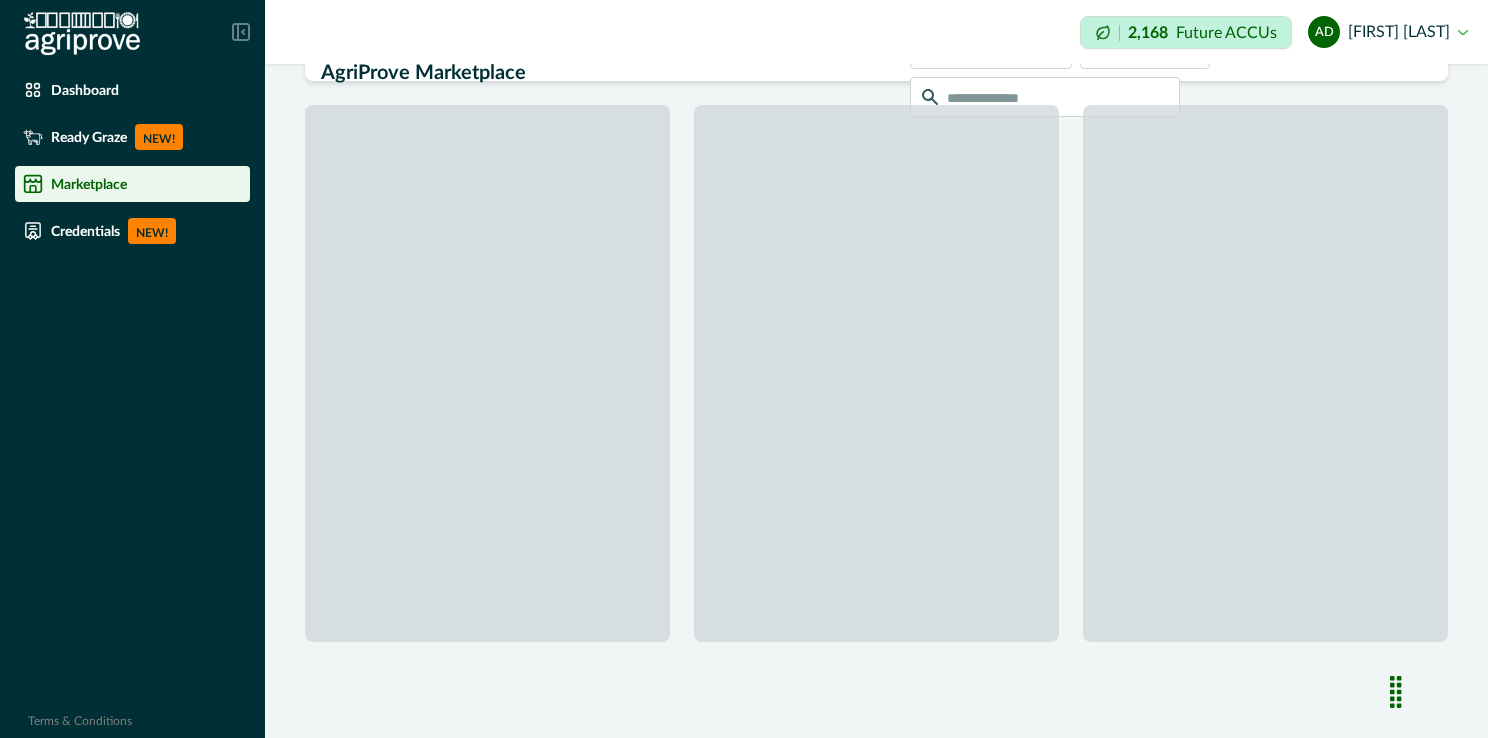 scroll, scrollTop: 66, scrollLeft: 0, axis: vertical 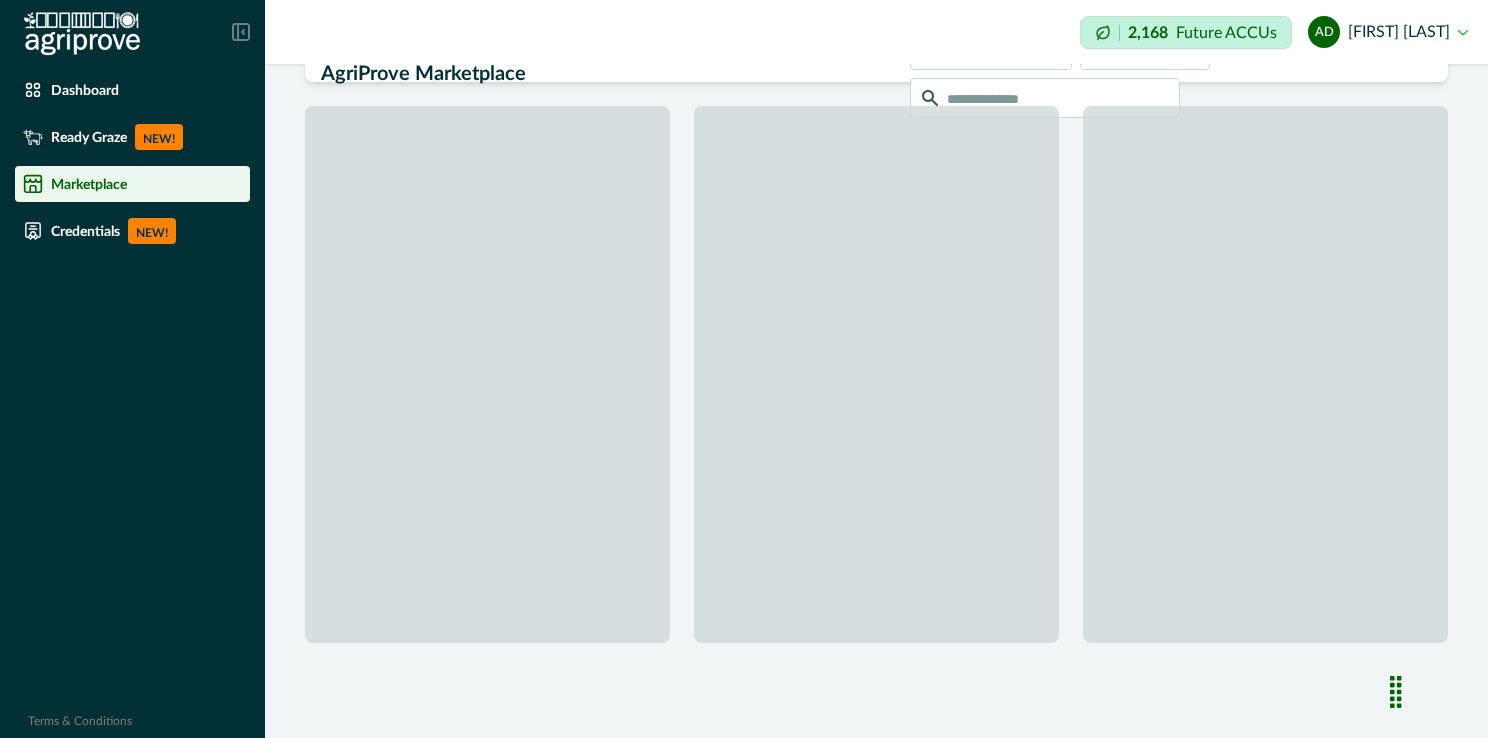 click at bounding box center (876, 374) 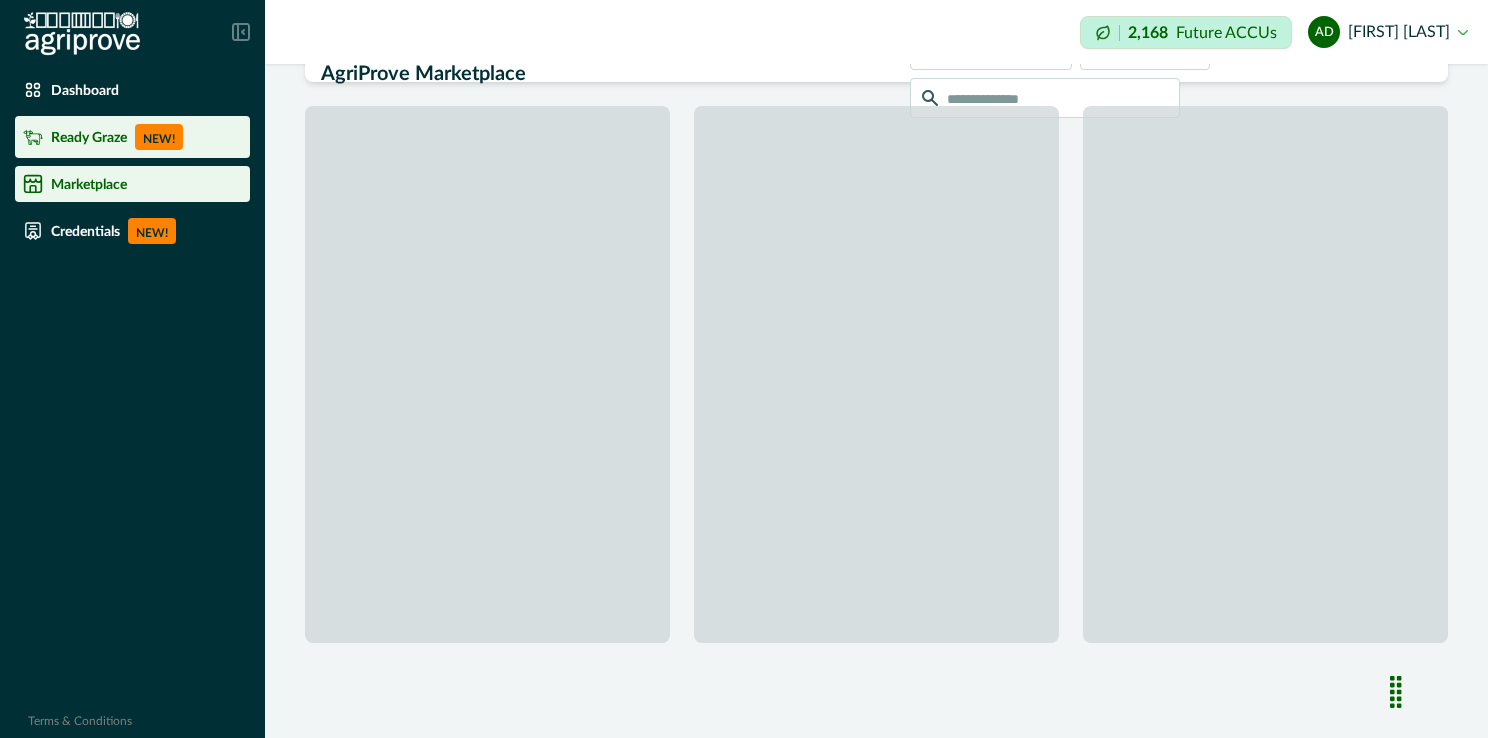 click on "Ready Graze NEW!" at bounding box center (132, 137) 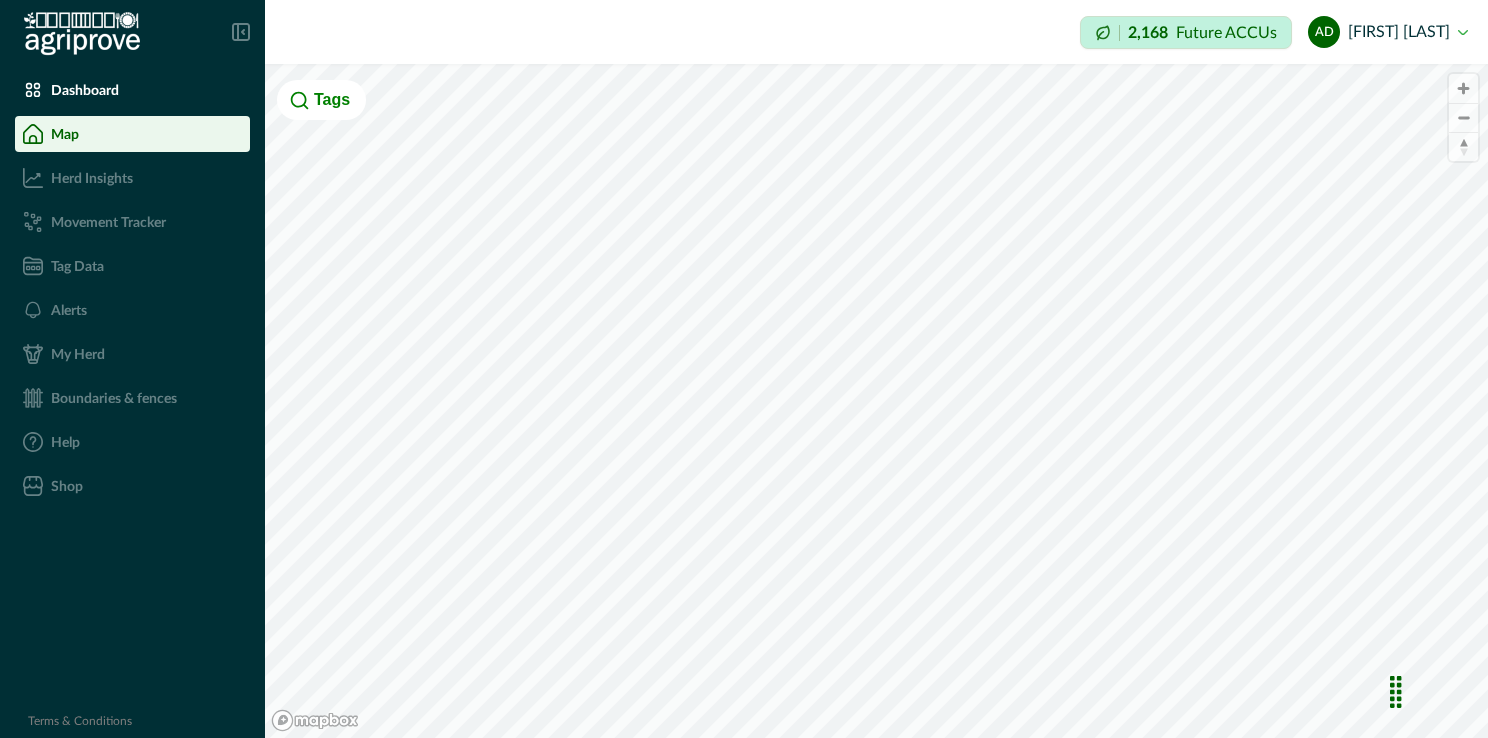 scroll, scrollTop: 0, scrollLeft: 0, axis: both 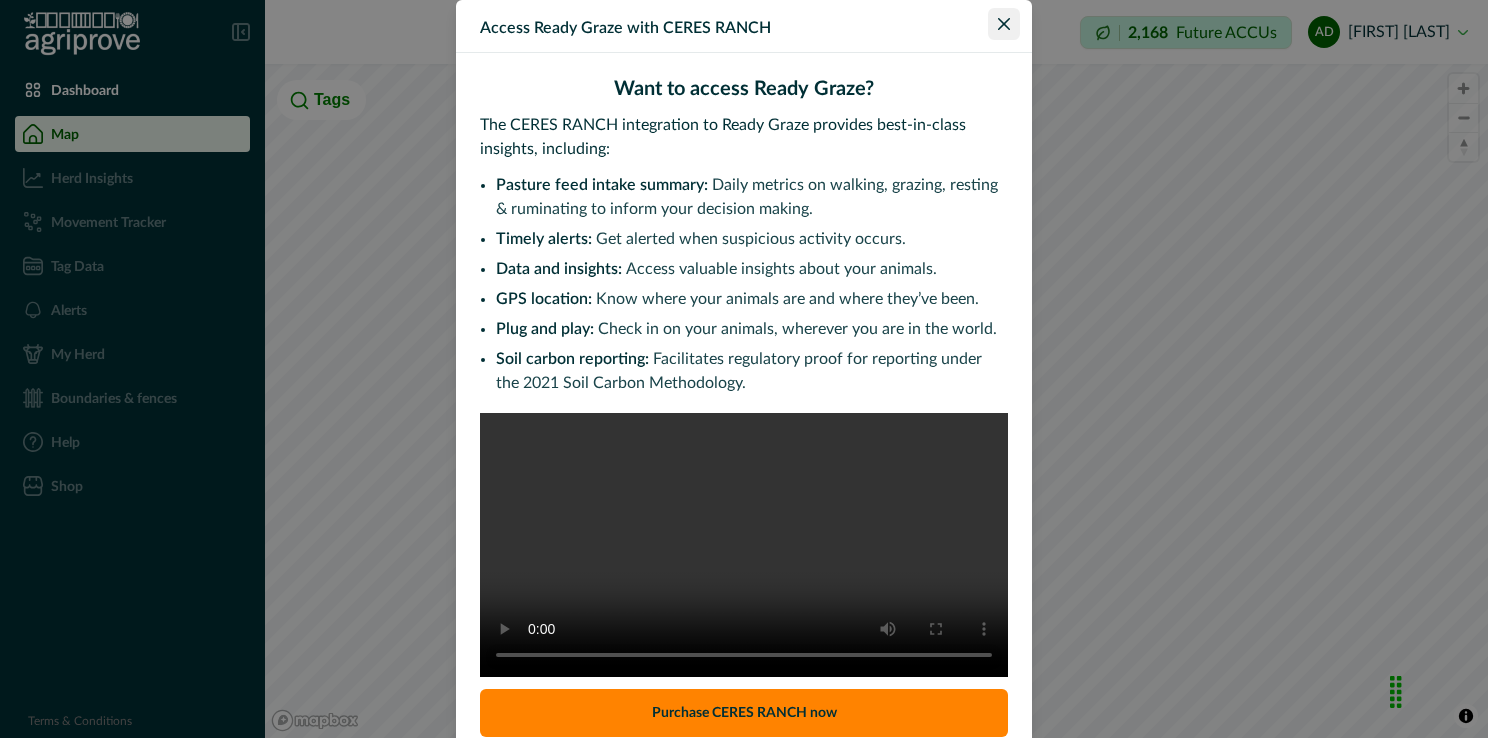 click 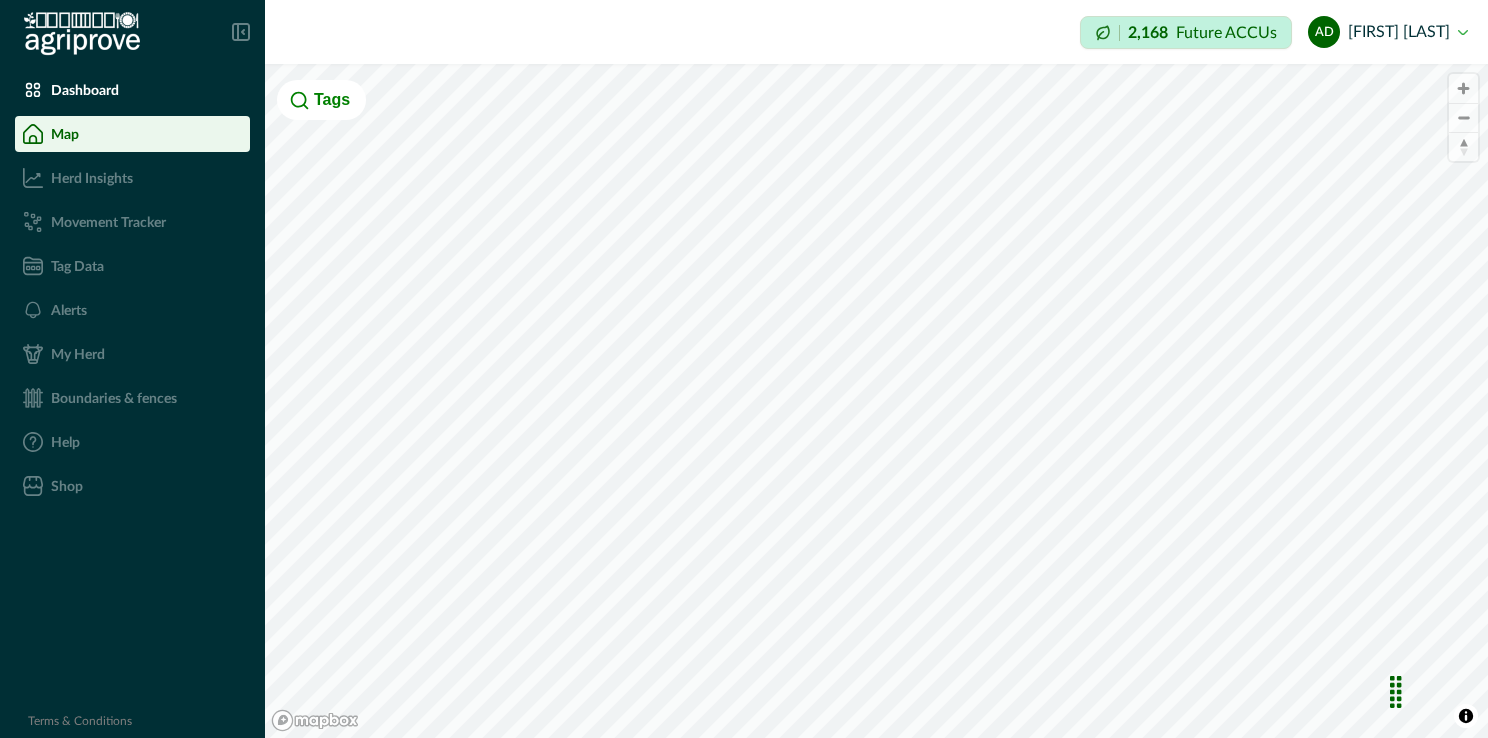 click on "Map" at bounding box center [132, 134] 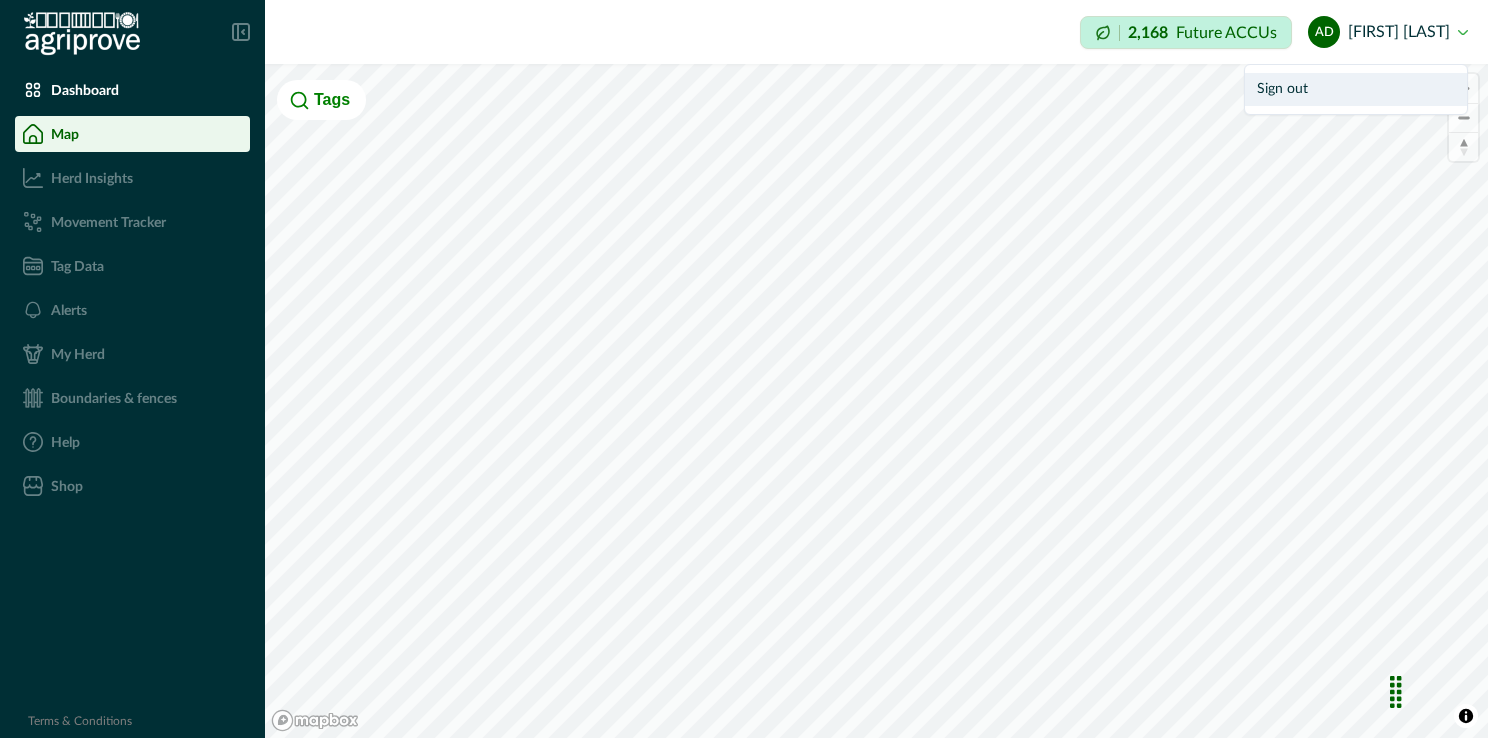 click on "Sign out" at bounding box center [1356, 89] 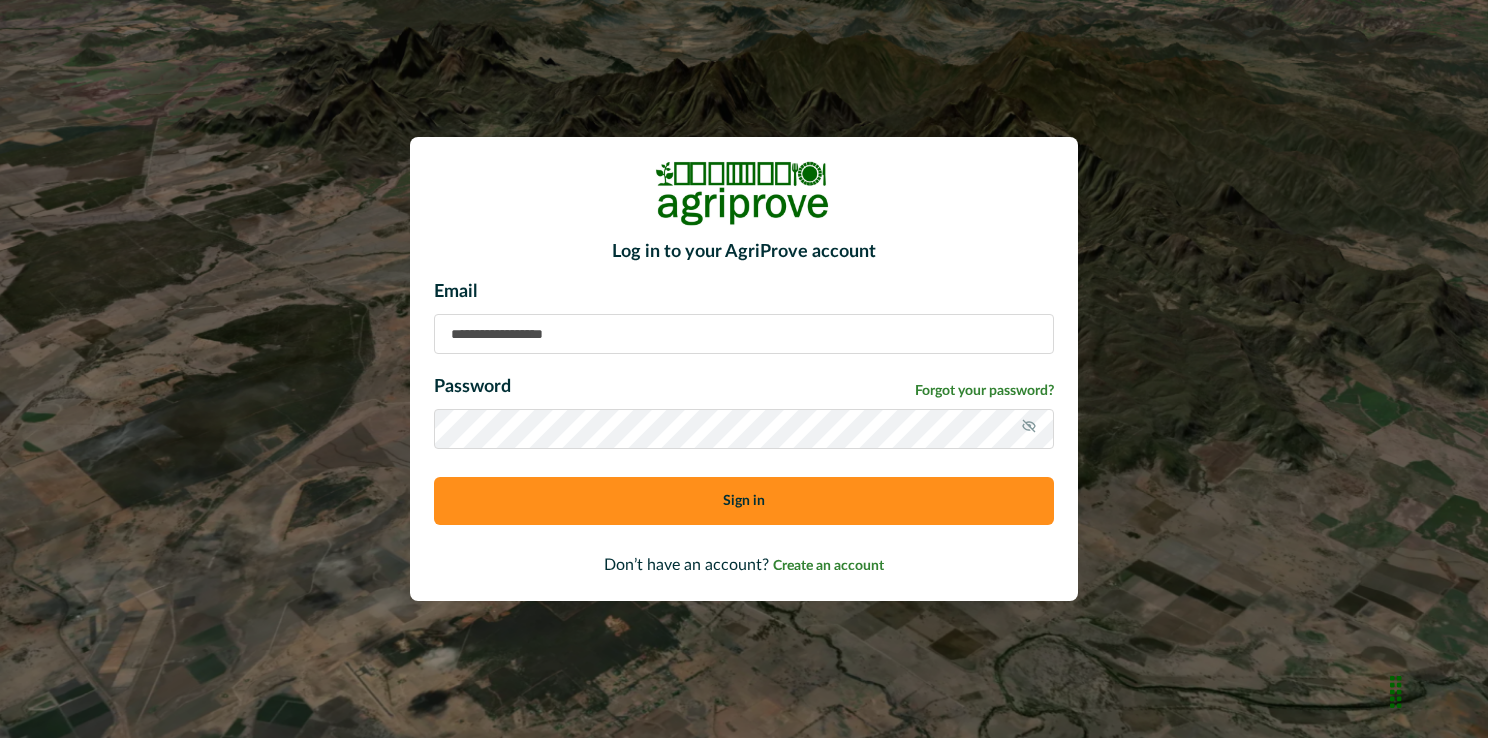 type on "**********" 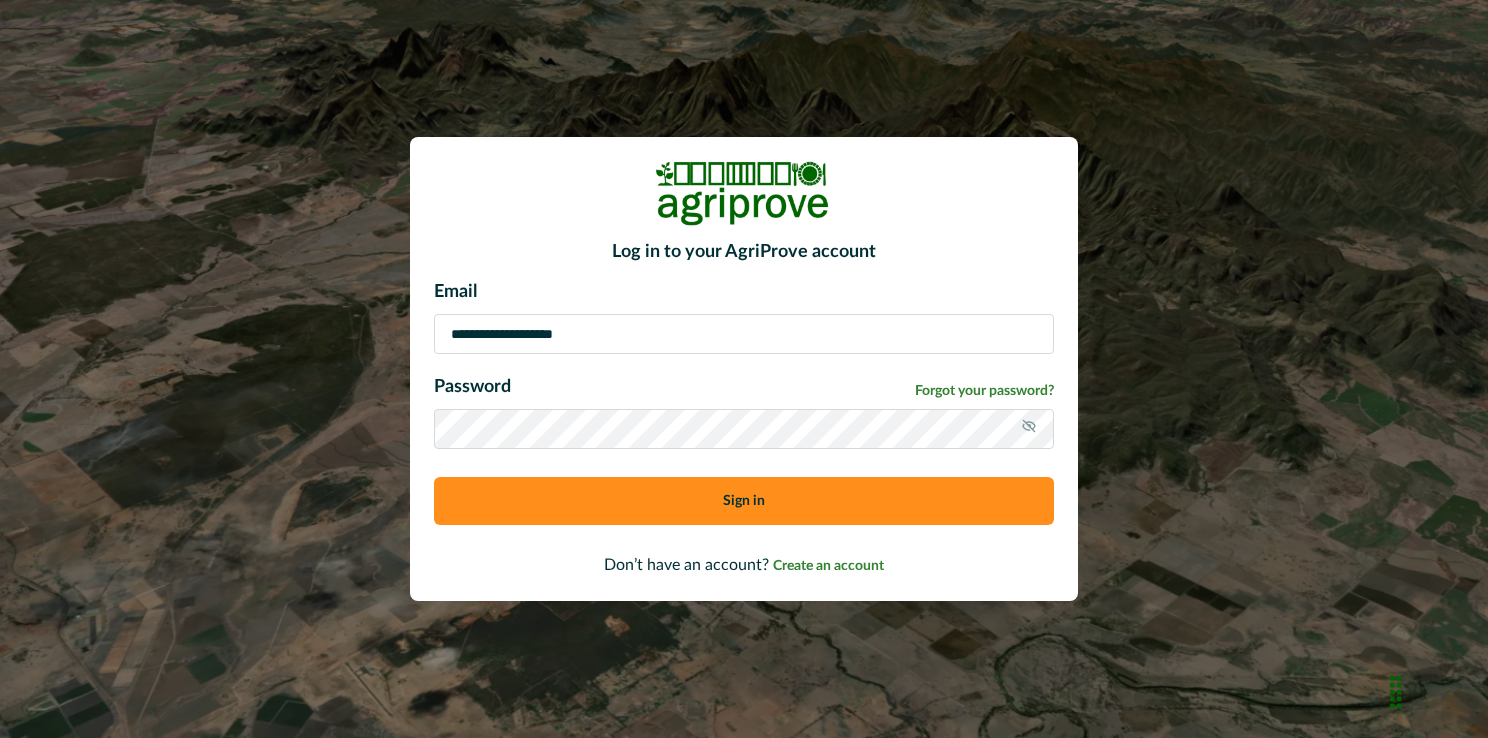 click on "**********" at bounding box center [744, 369] 